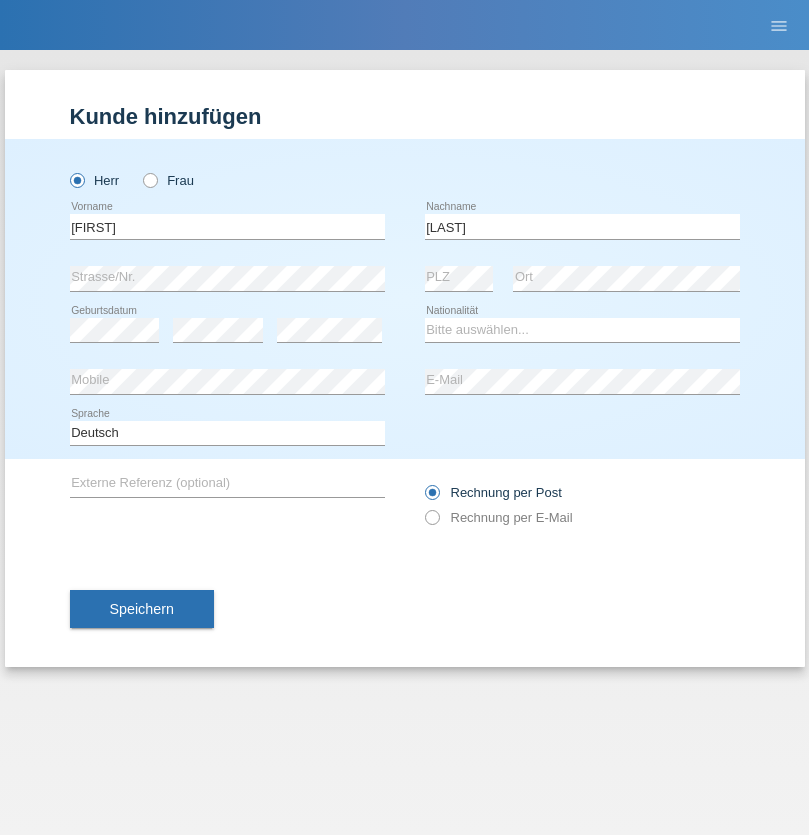 scroll, scrollTop: 0, scrollLeft: 0, axis: both 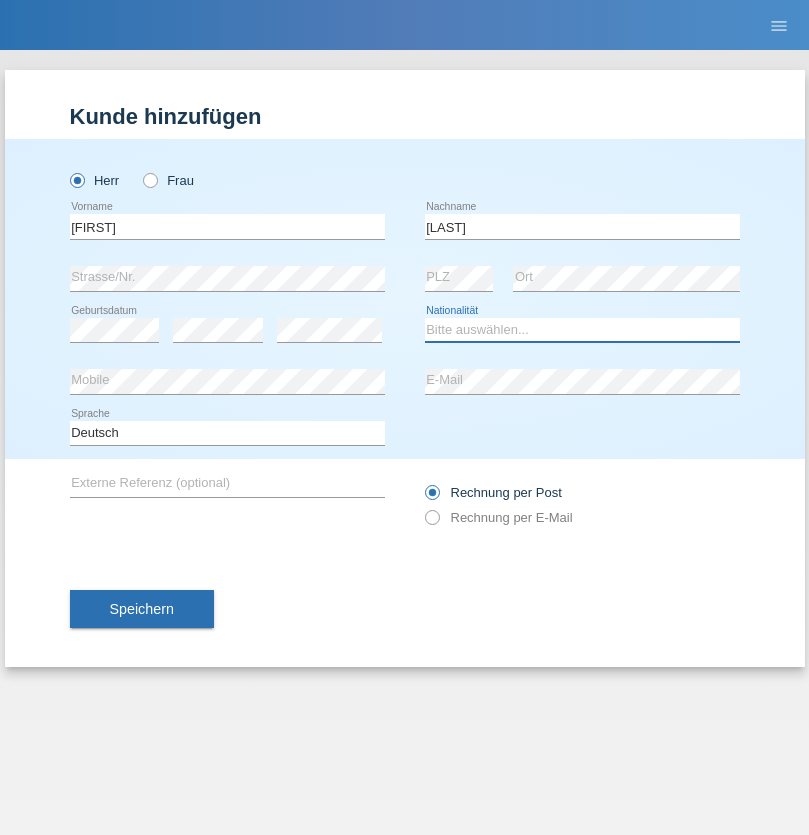 select on "XK" 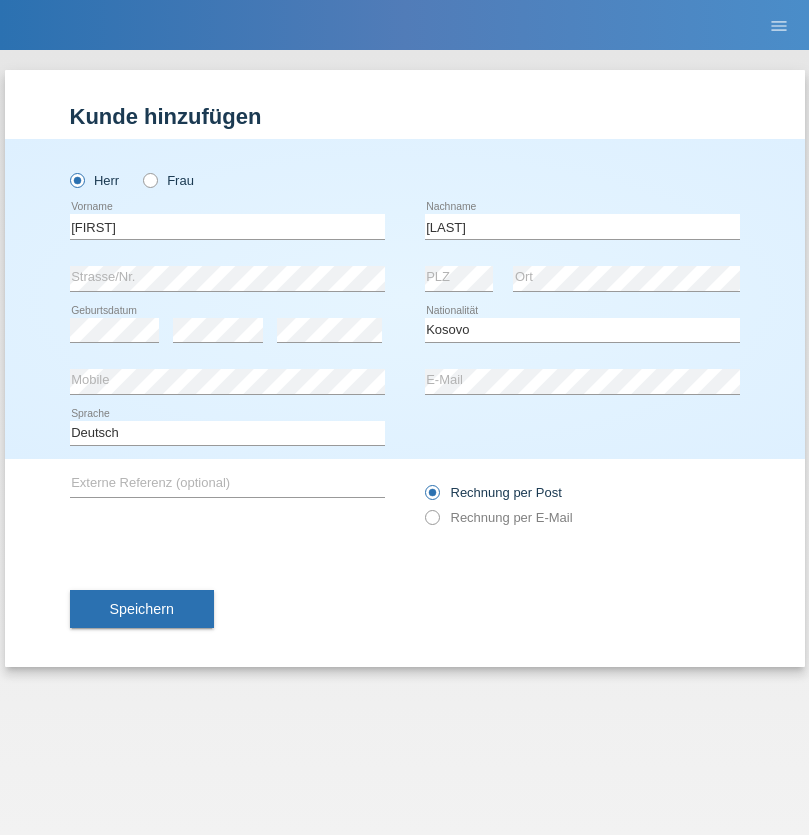 select on "C" 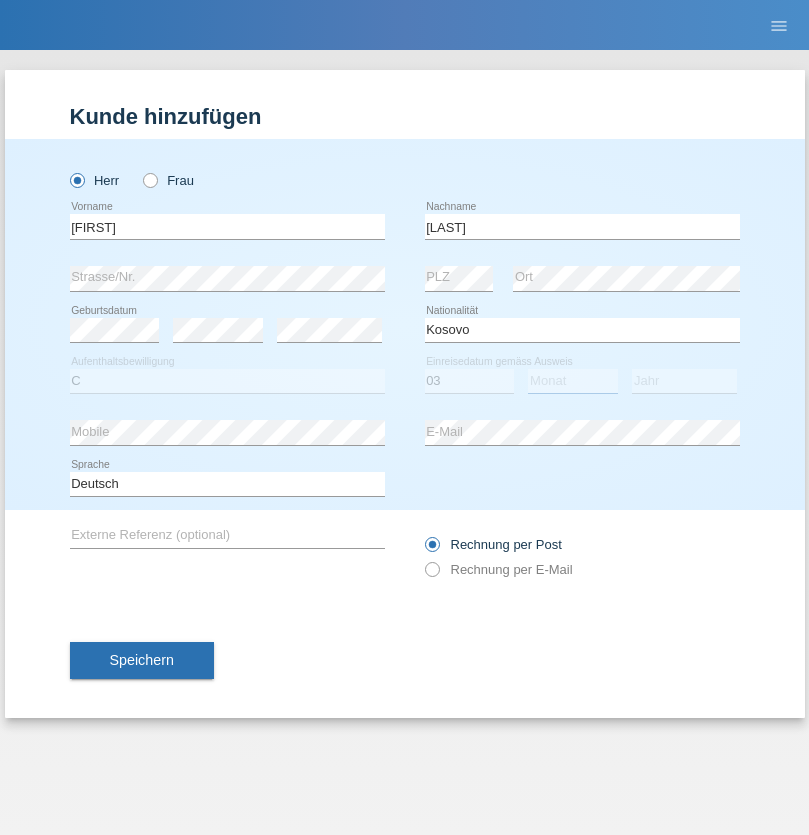 select on "07" 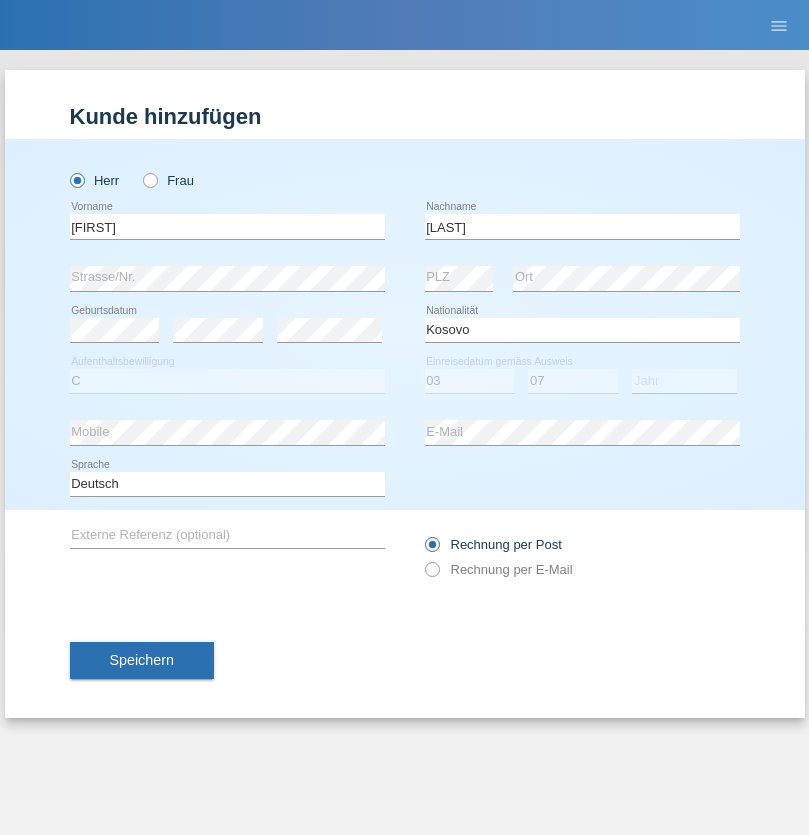 select on "2021" 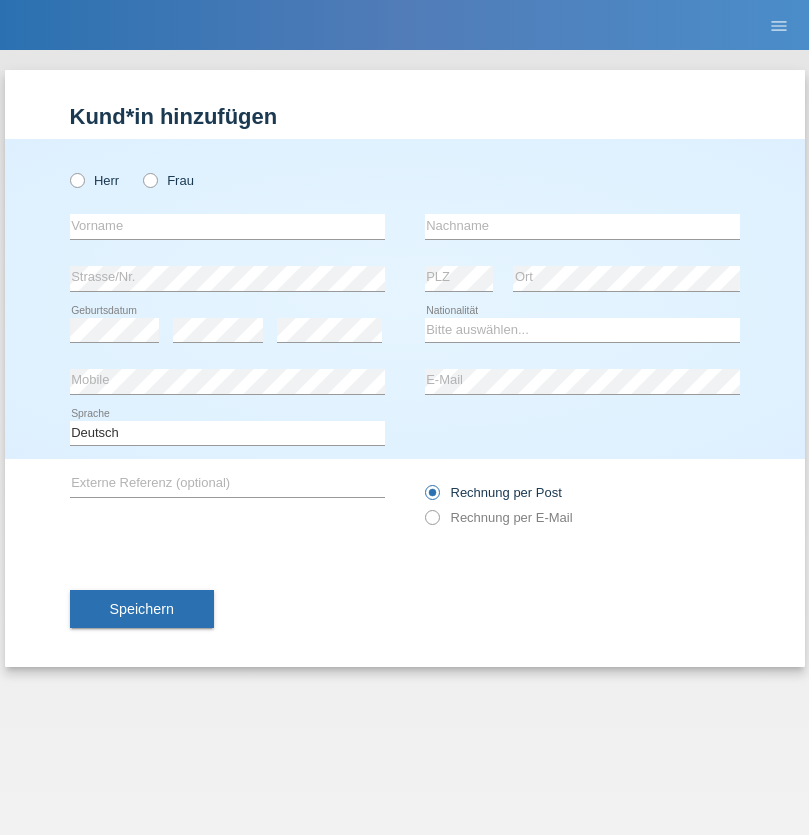 scroll, scrollTop: 0, scrollLeft: 0, axis: both 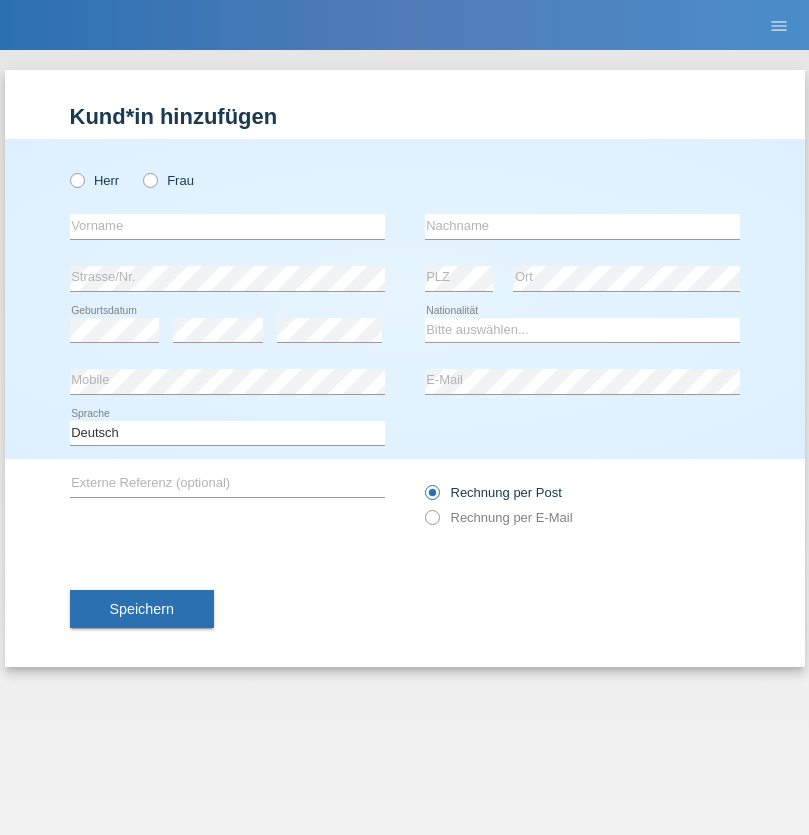 radio on "true" 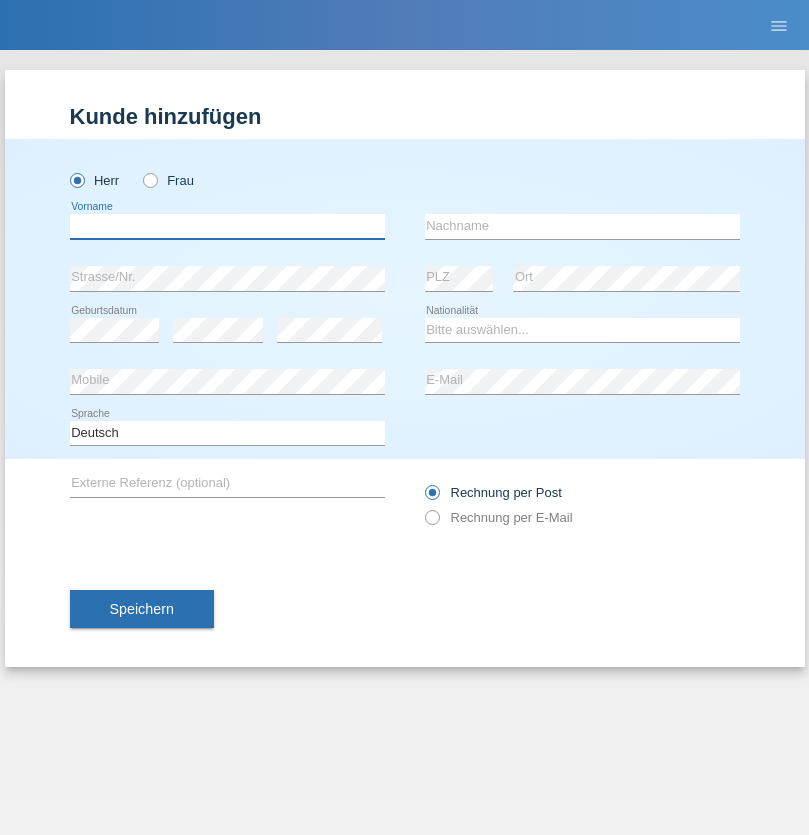 click at bounding box center [227, 226] 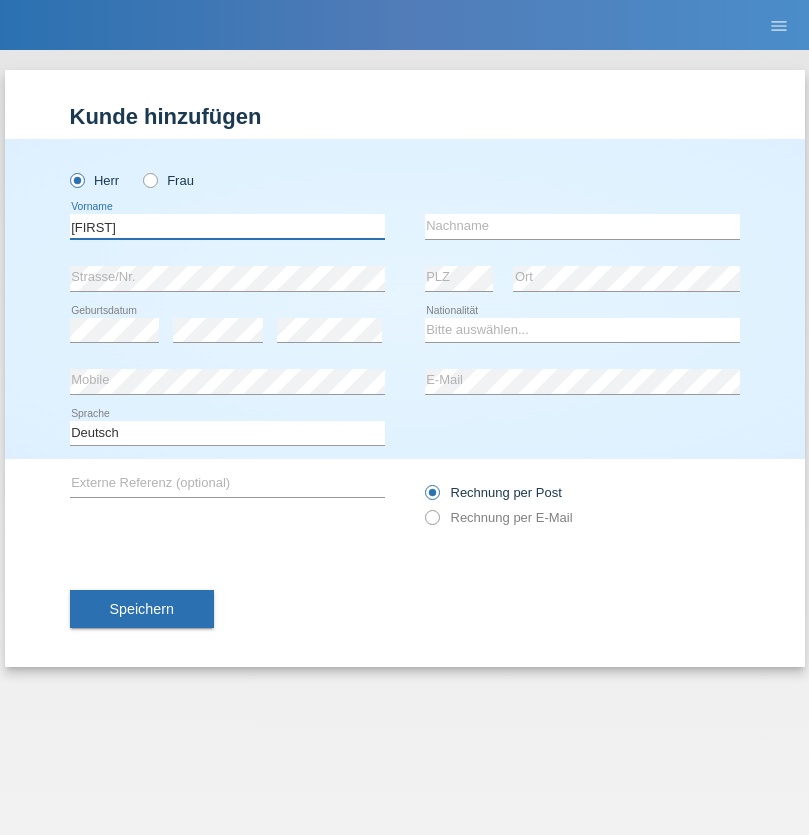 type on "Thomas" 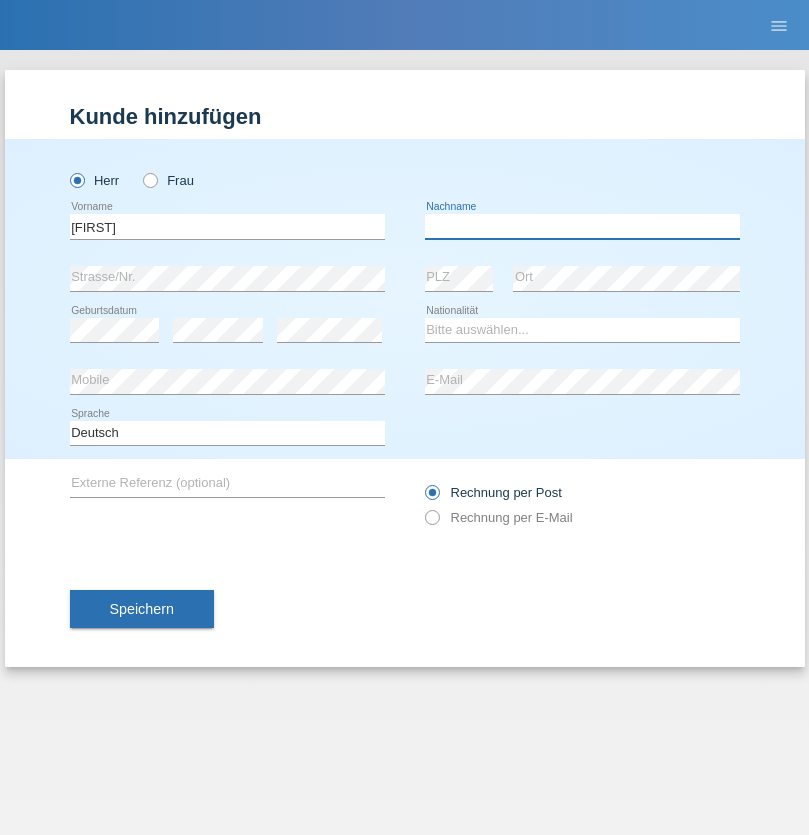 click at bounding box center [582, 226] 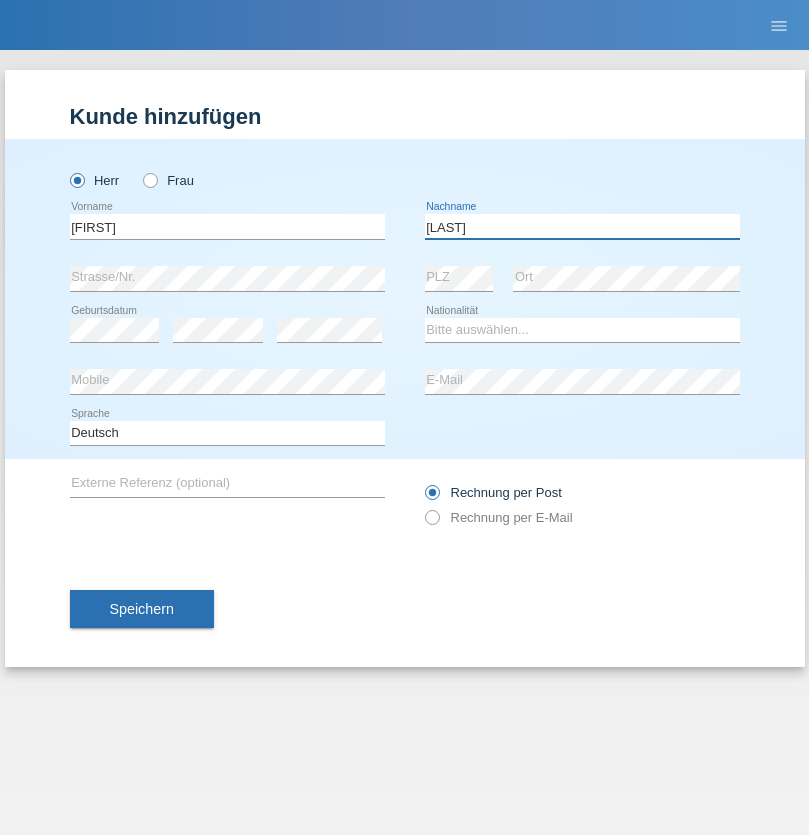 type on "Berger" 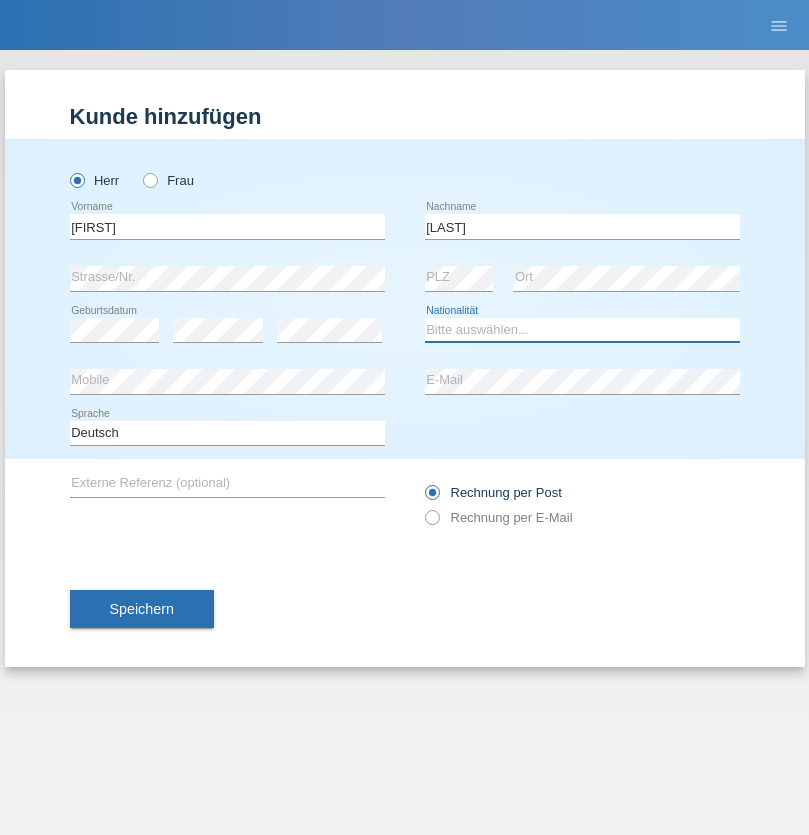 select on "CH" 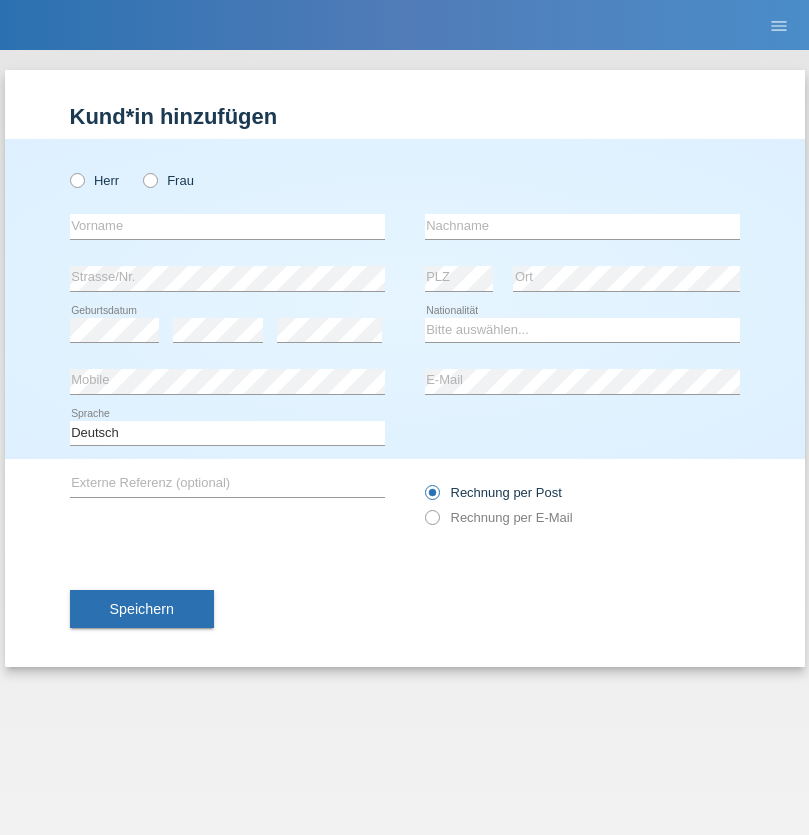 scroll, scrollTop: 0, scrollLeft: 0, axis: both 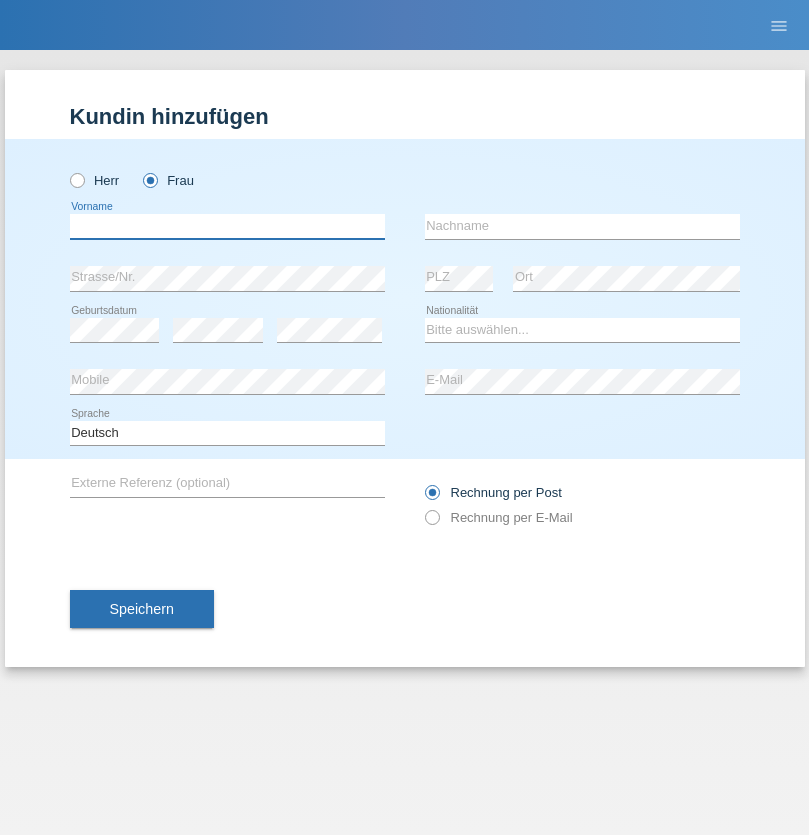 click at bounding box center [227, 226] 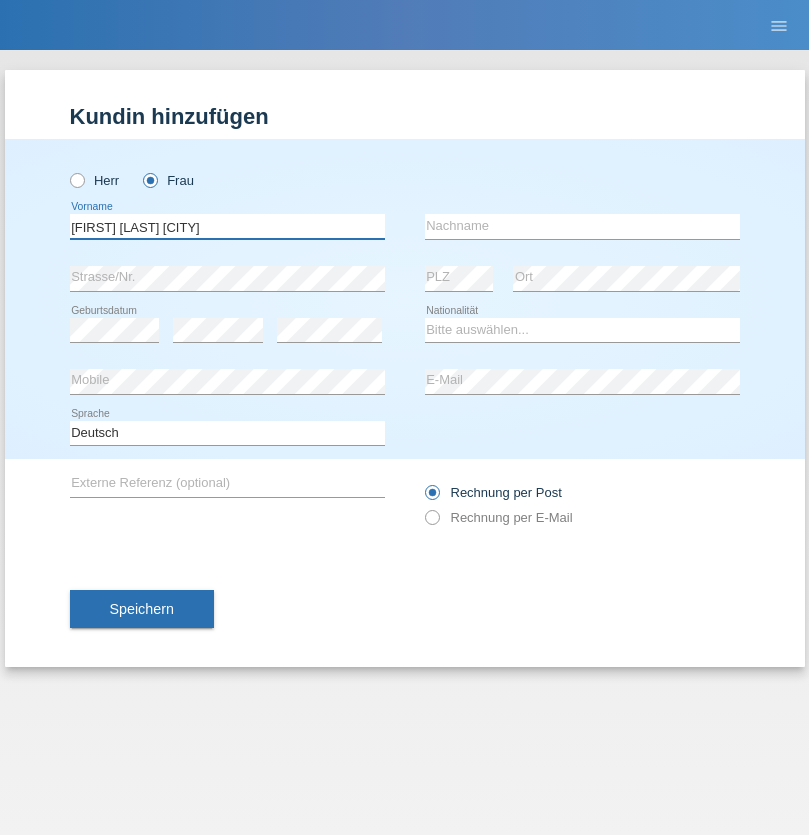 type on "Teixeira da Silva Moço" 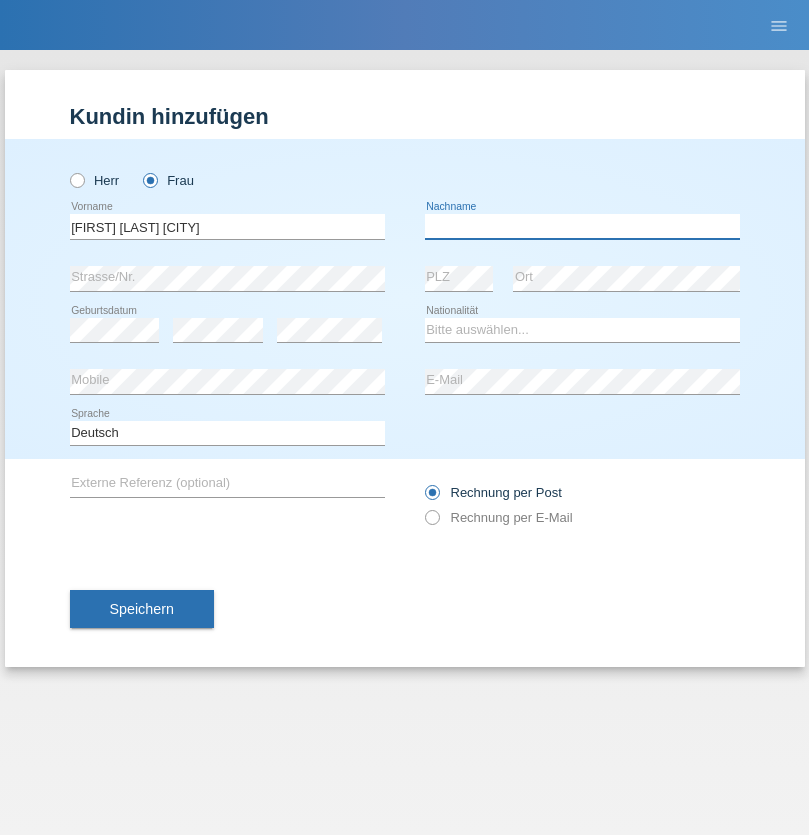 click at bounding box center [582, 226] 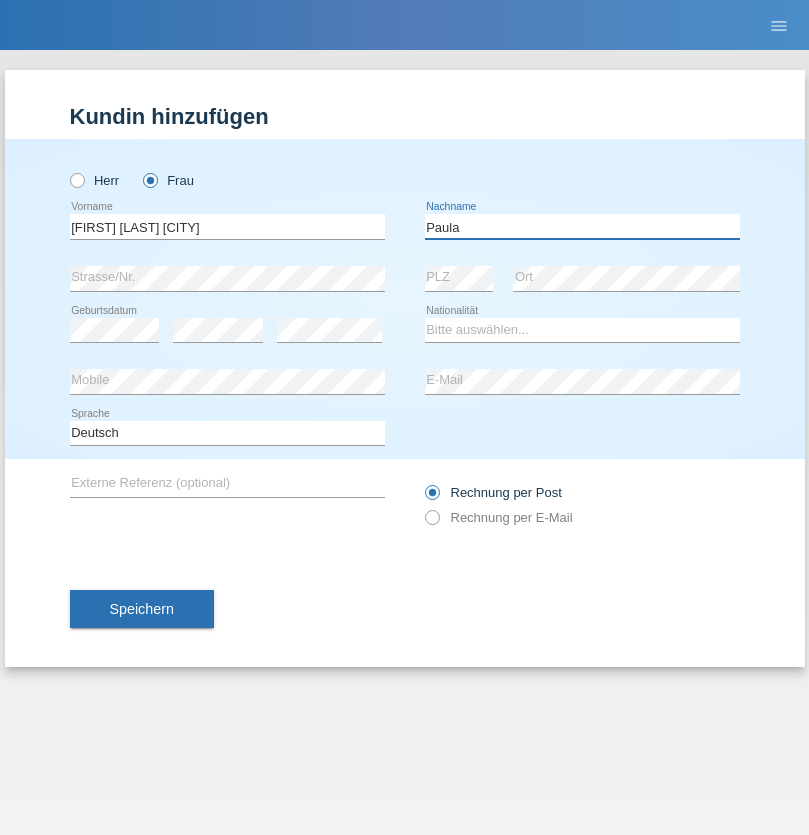 type on "Paula" 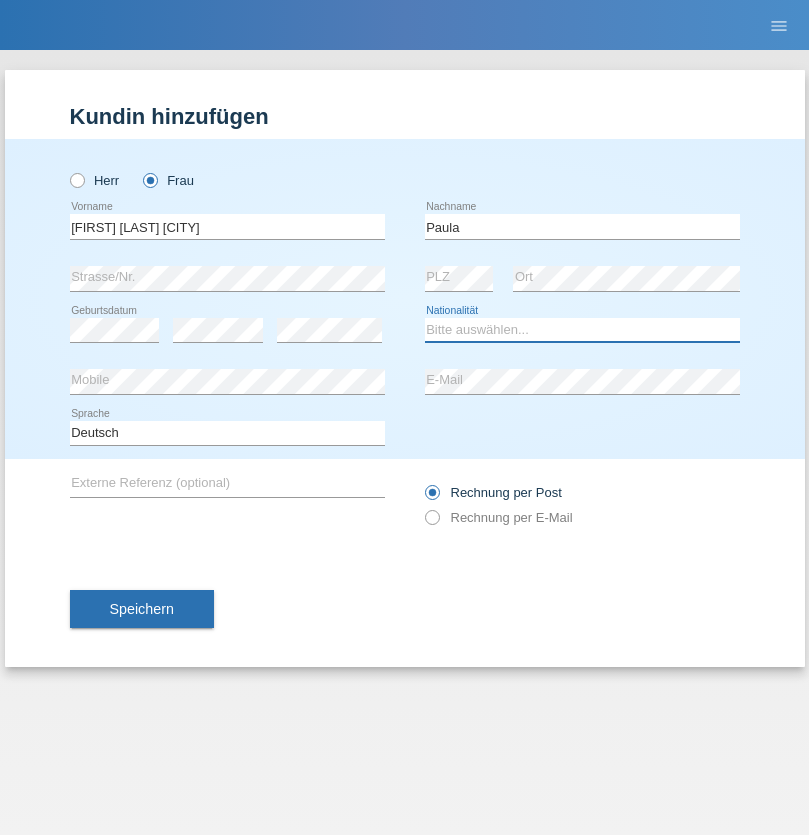 select on "PT" 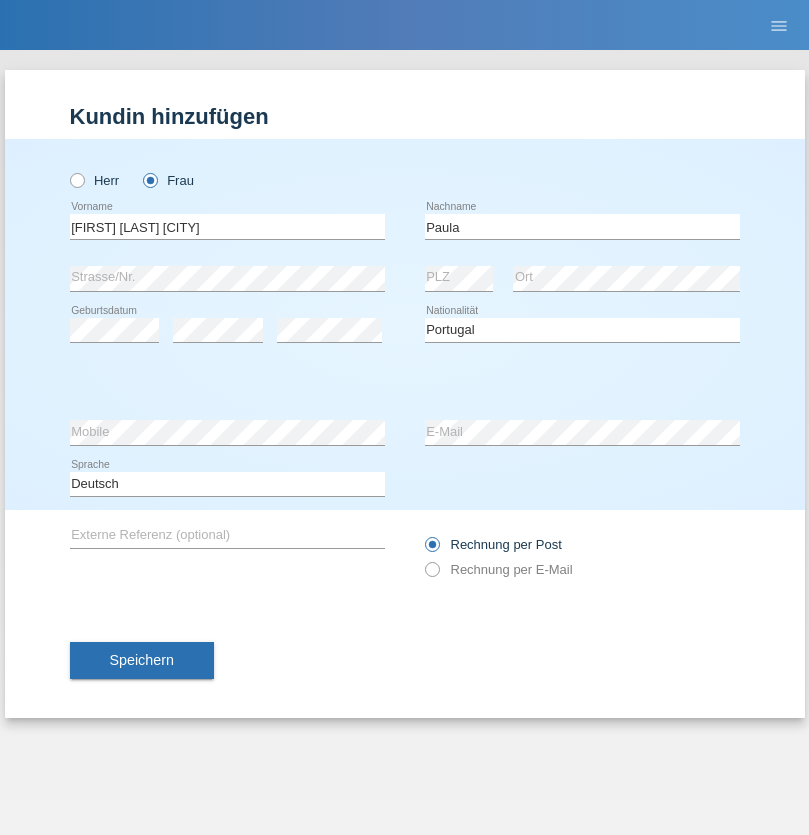 select on "C" 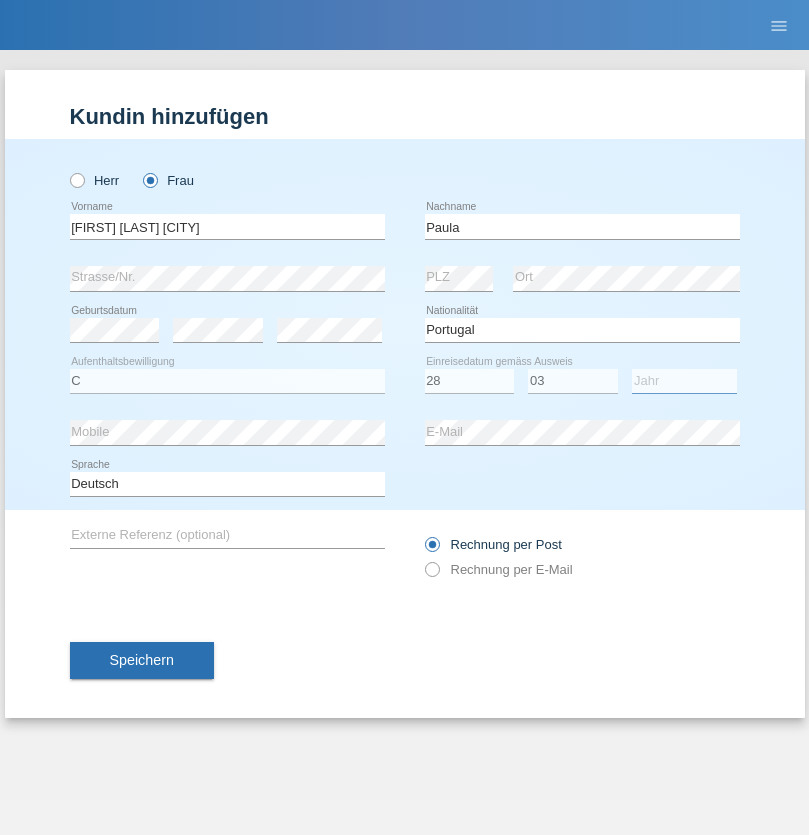 select on "2005" 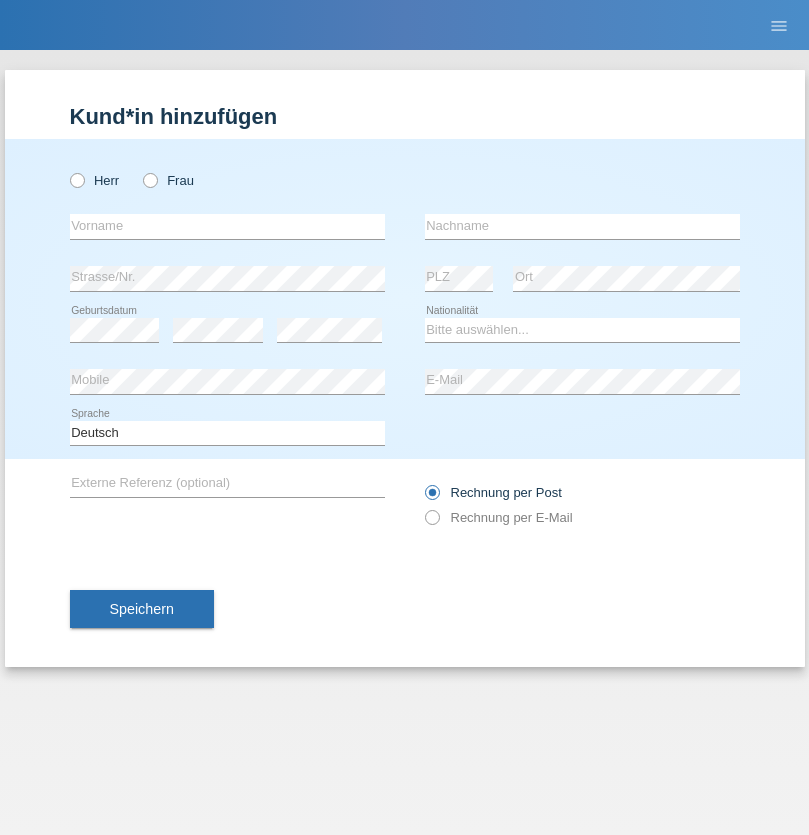 scroll, scrollTop: 0, scrollLeft: 0, axis: both 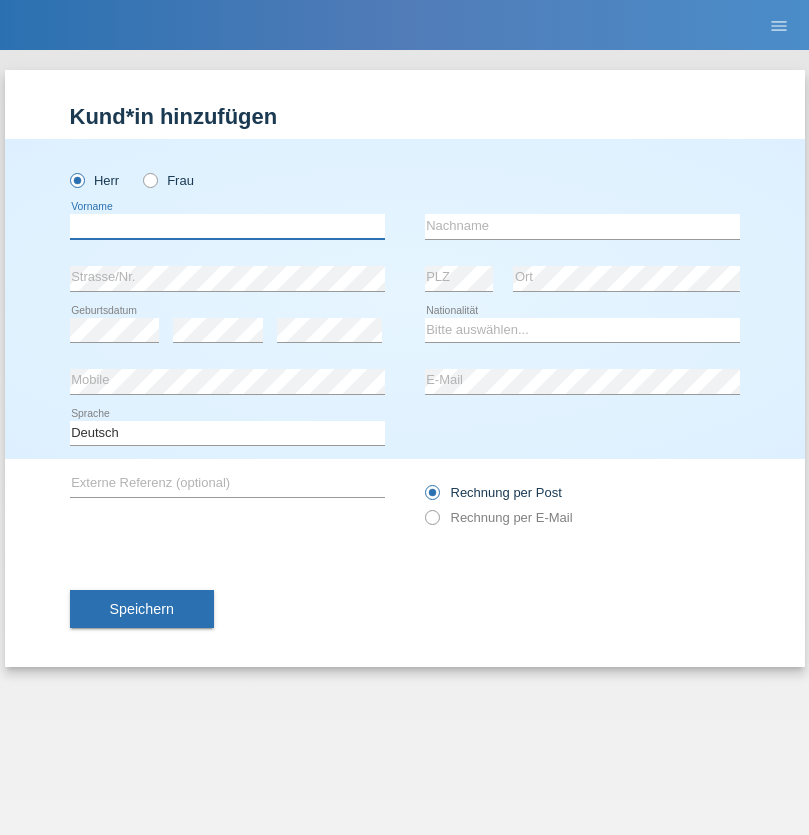 click at bounding box center [227, 226] 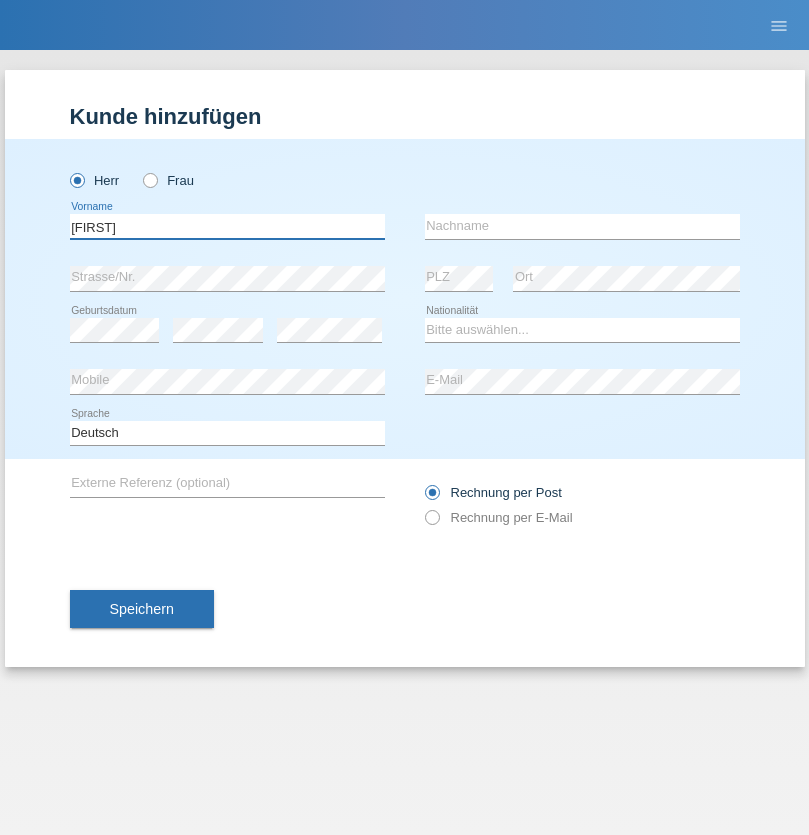 type on "Carlos" 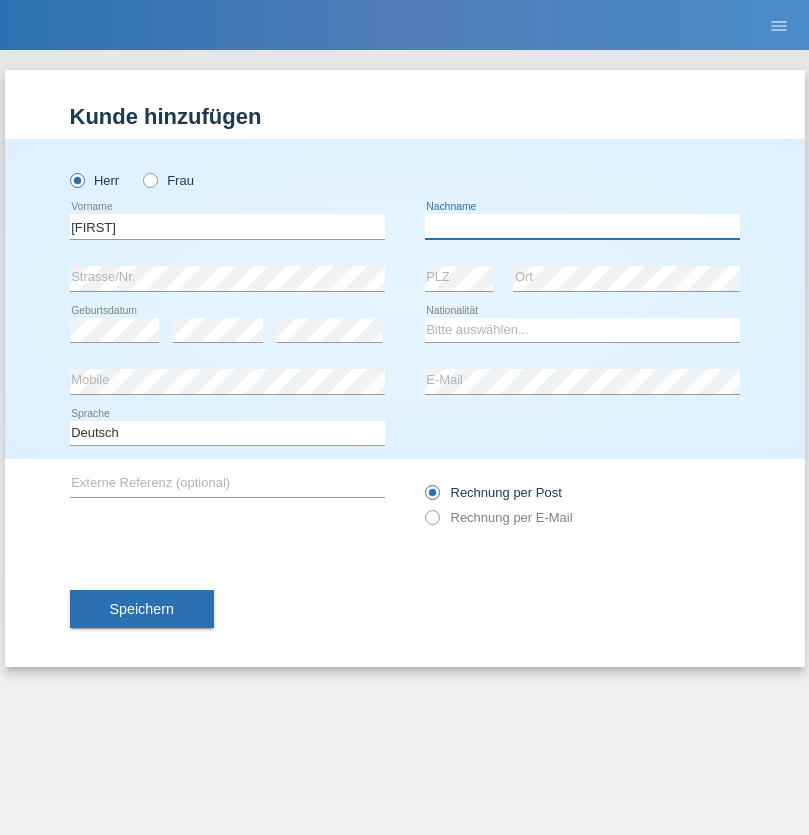 click at bounding box center (582, 226) 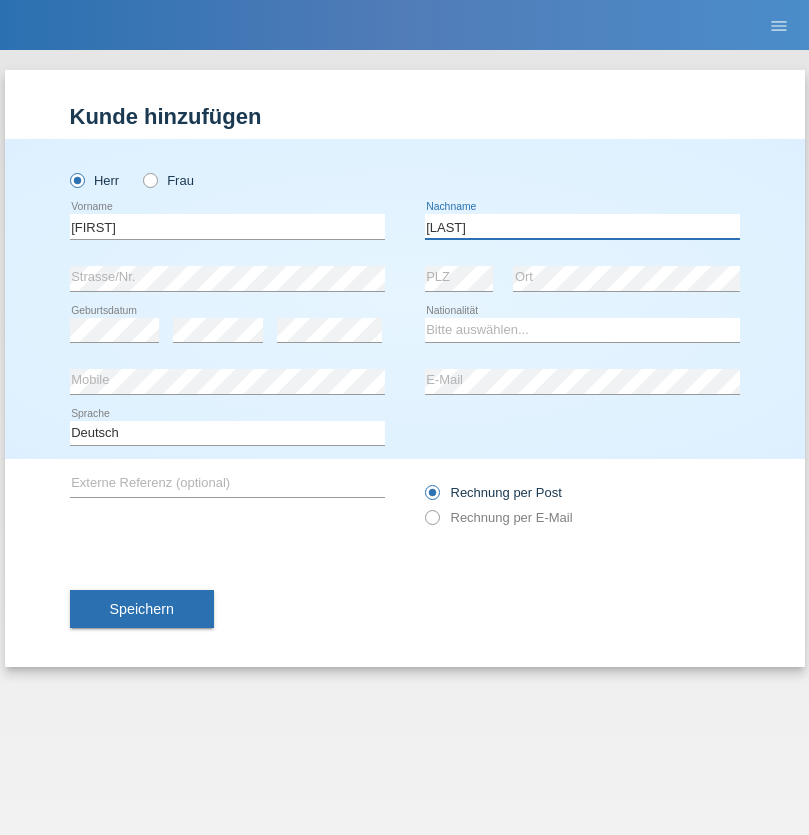 type on "Pereira" 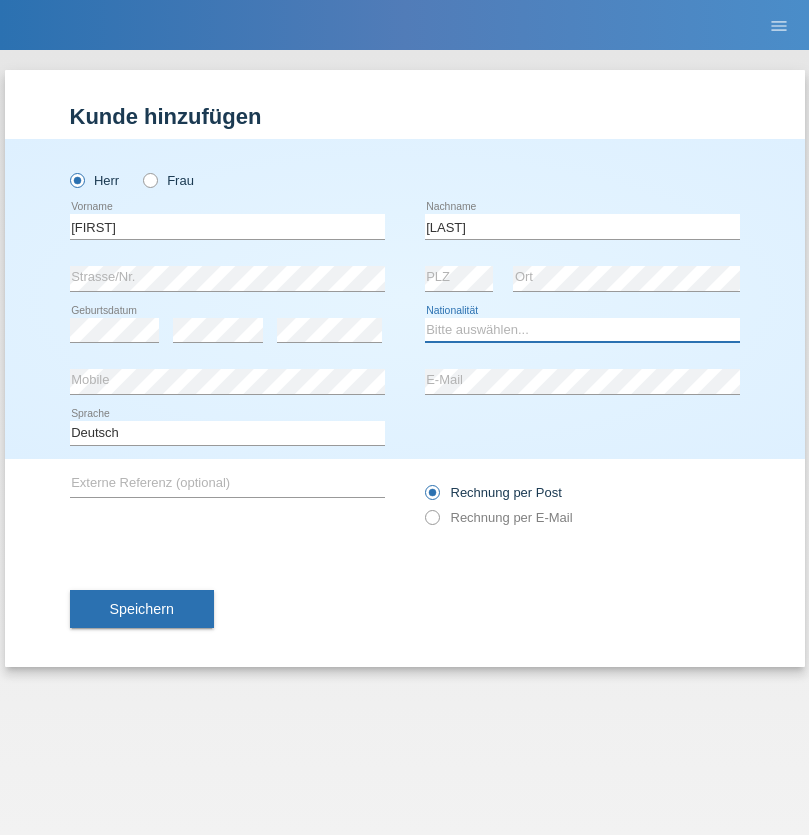select on "PT" 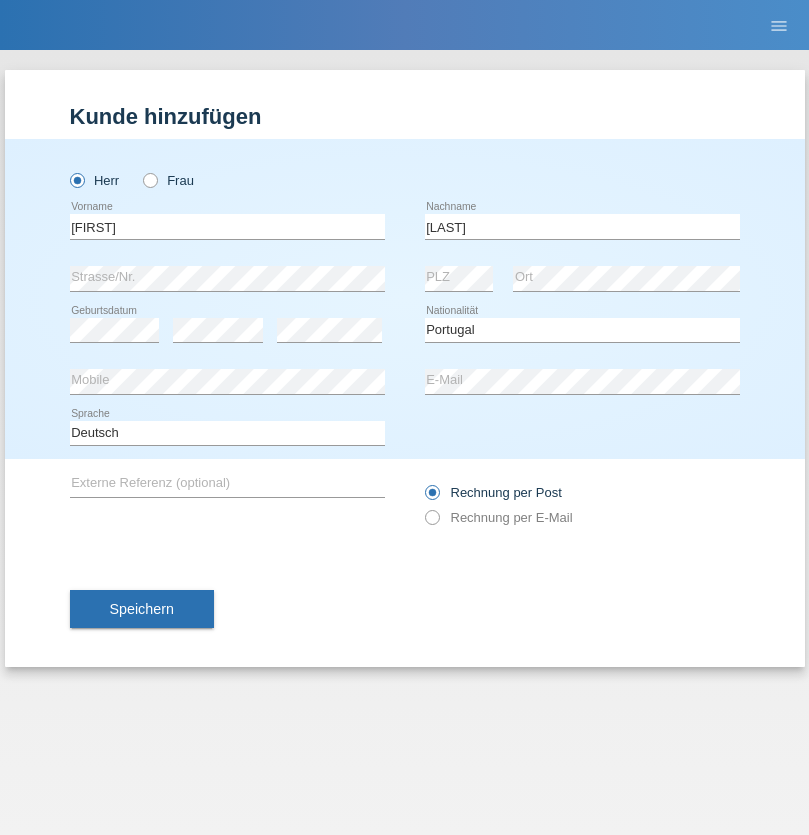 select on "C" 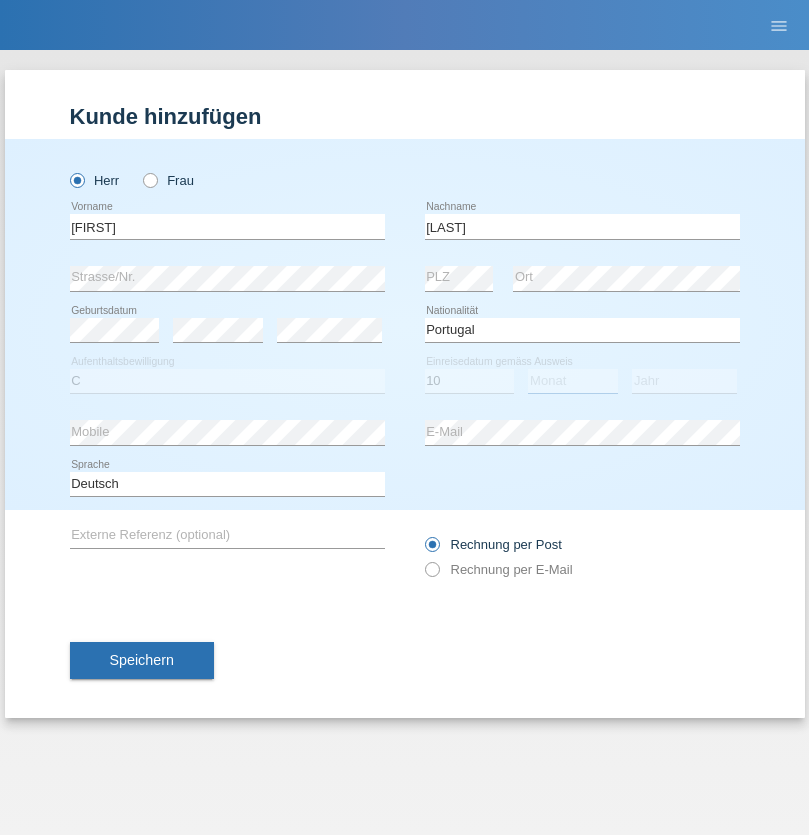 select on "09" 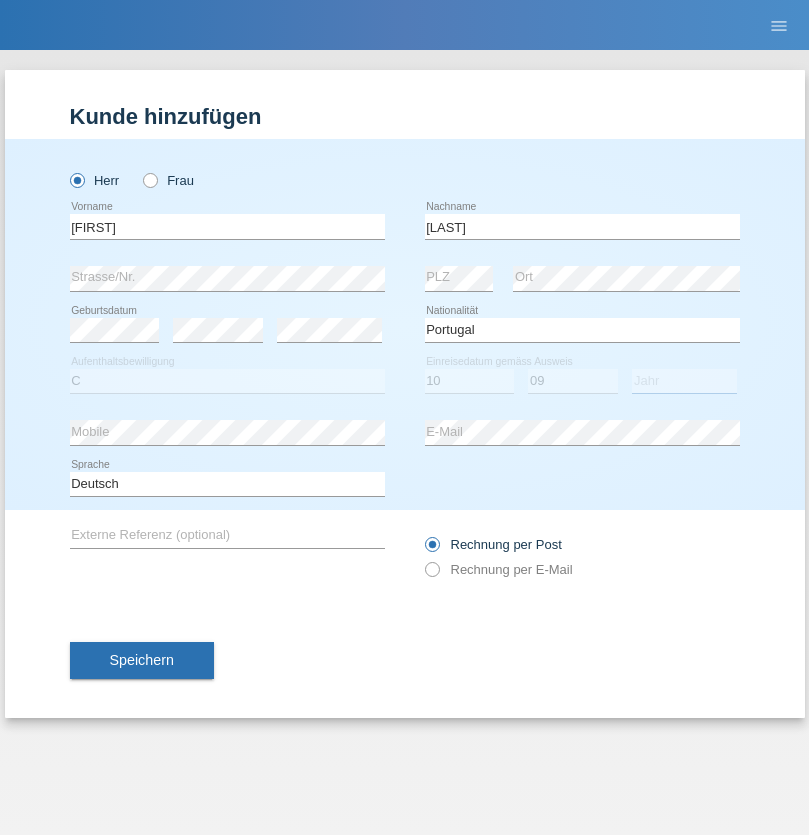 select on "2002" 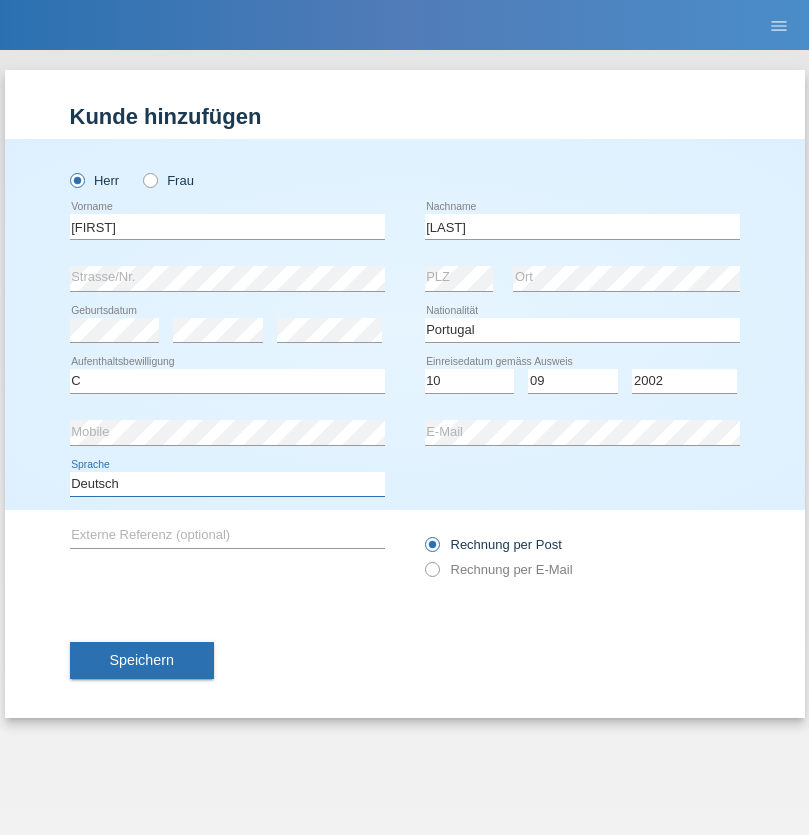 select on "en" 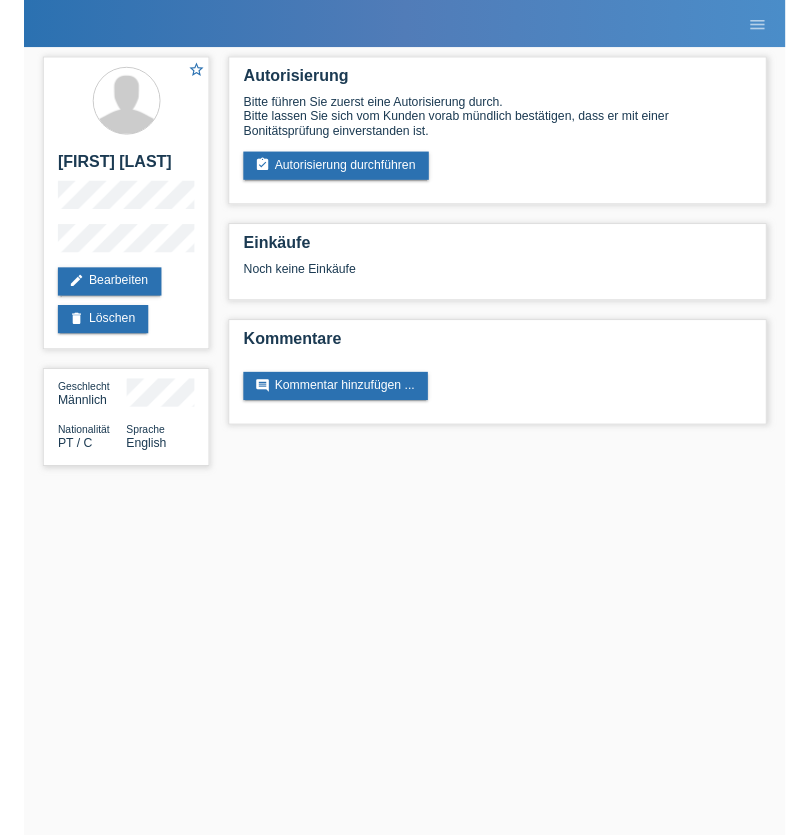 scroll, scrollTop: 0, scrollLeft: 0, axis: both 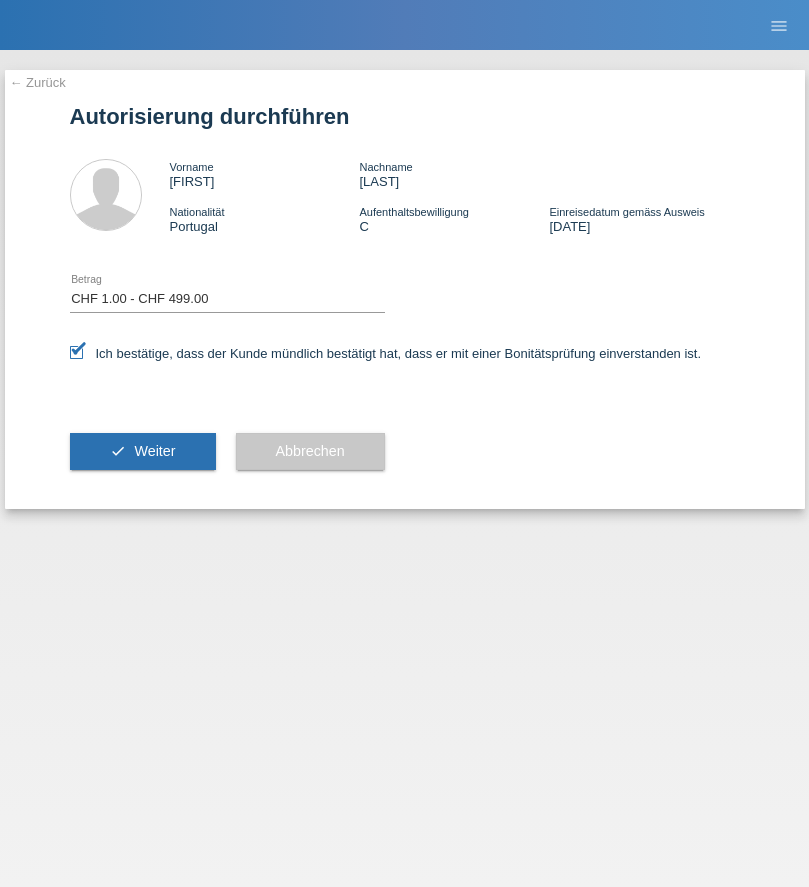 select on "1" 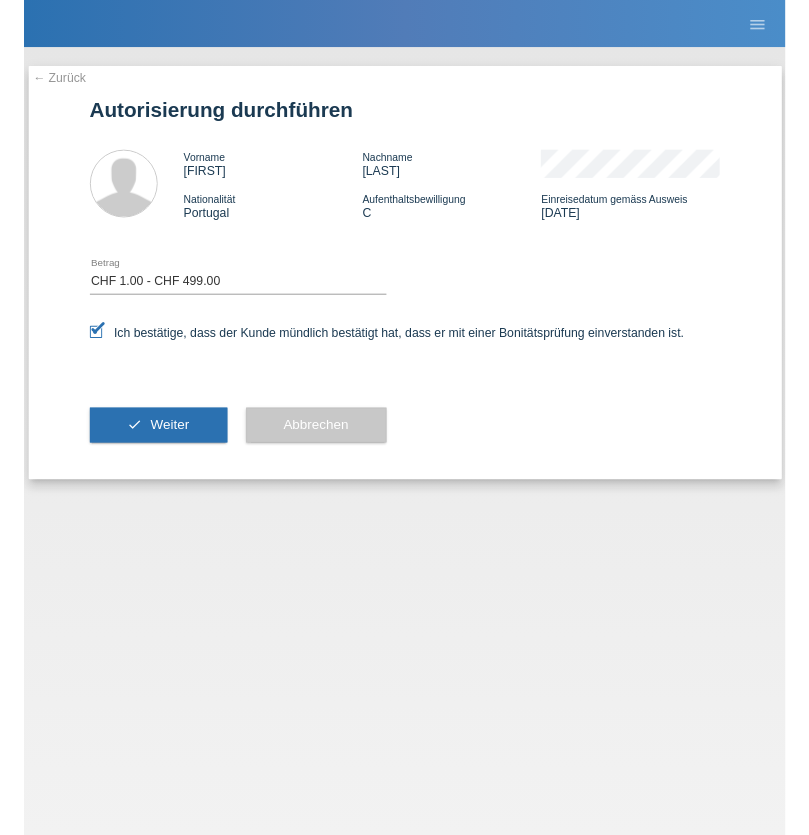 scroll, scrollTop: 0, scrollLeft: 0, axis: both 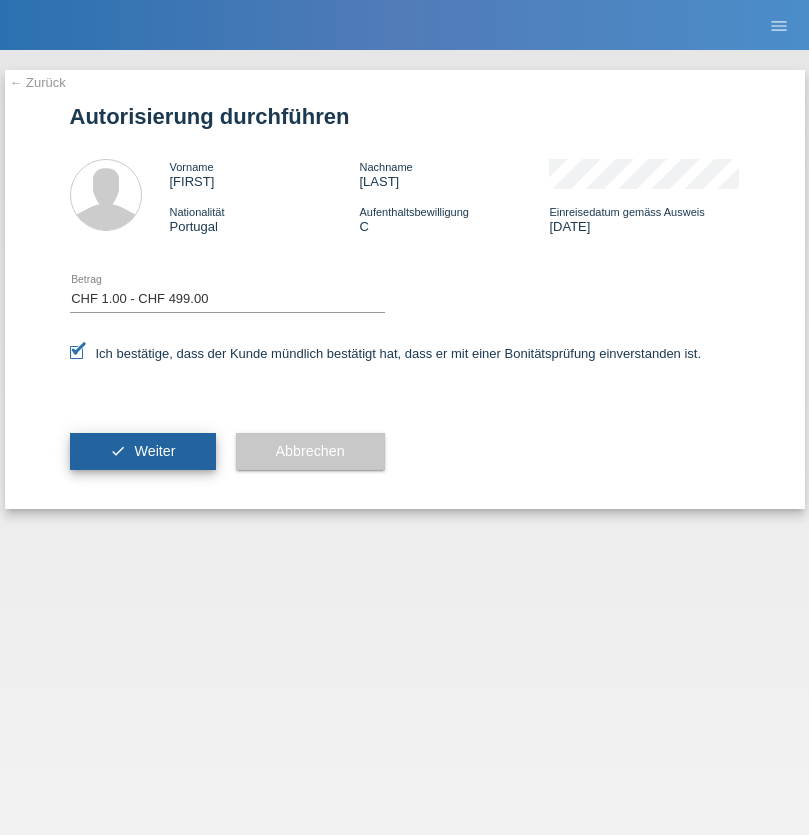 click on "Weiter" at bounding box center (154, 451) 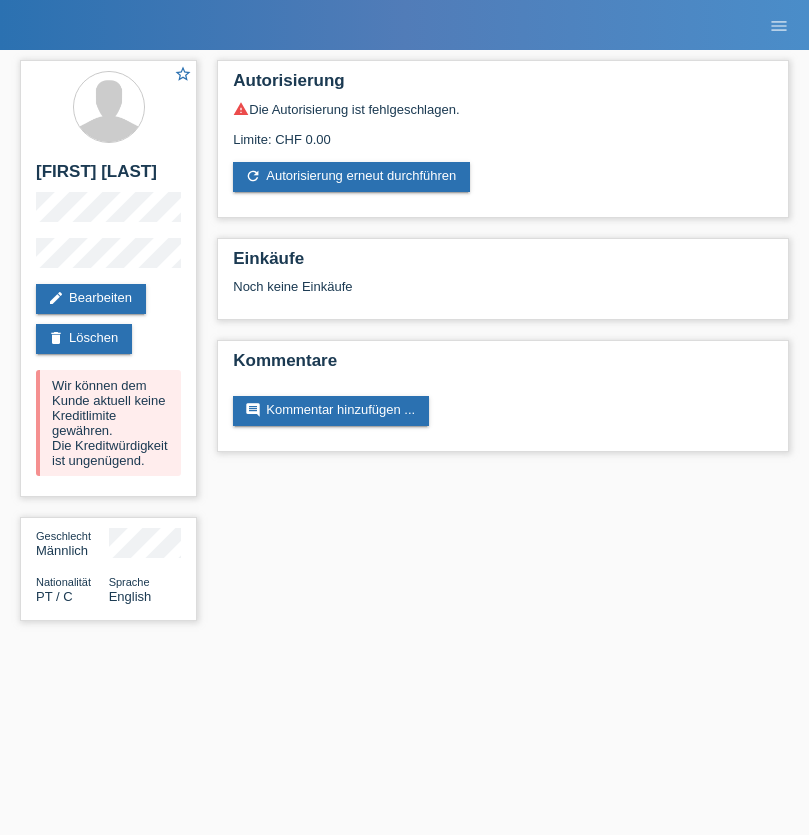 scroll, scrollTop: 0, scrollLeft: 0, axis: both 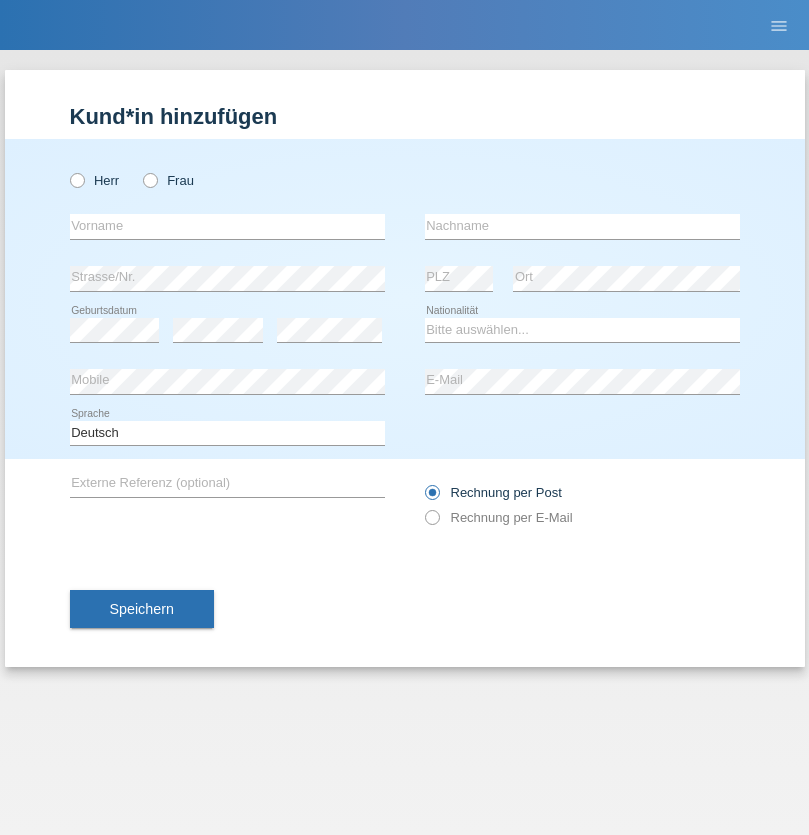 radio on "true" 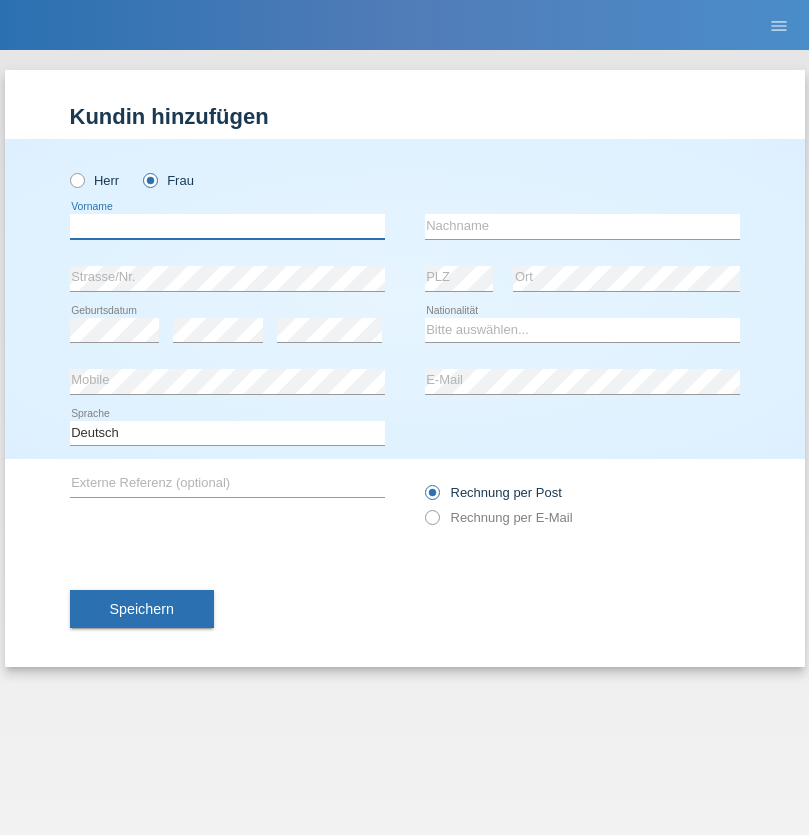 click at bounding box center [227, 226] 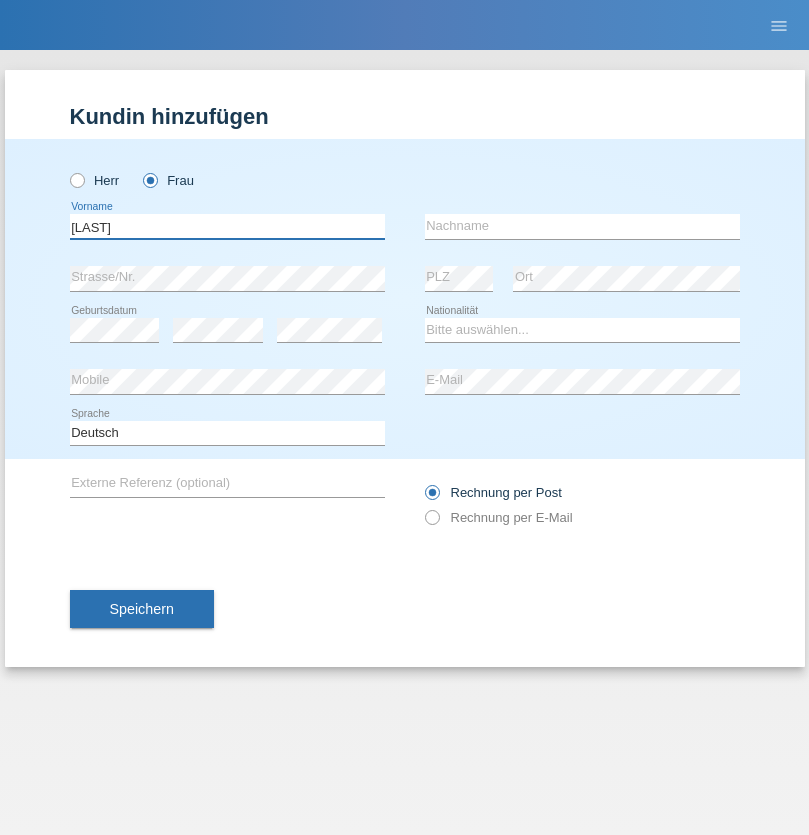 type on "Sadia" 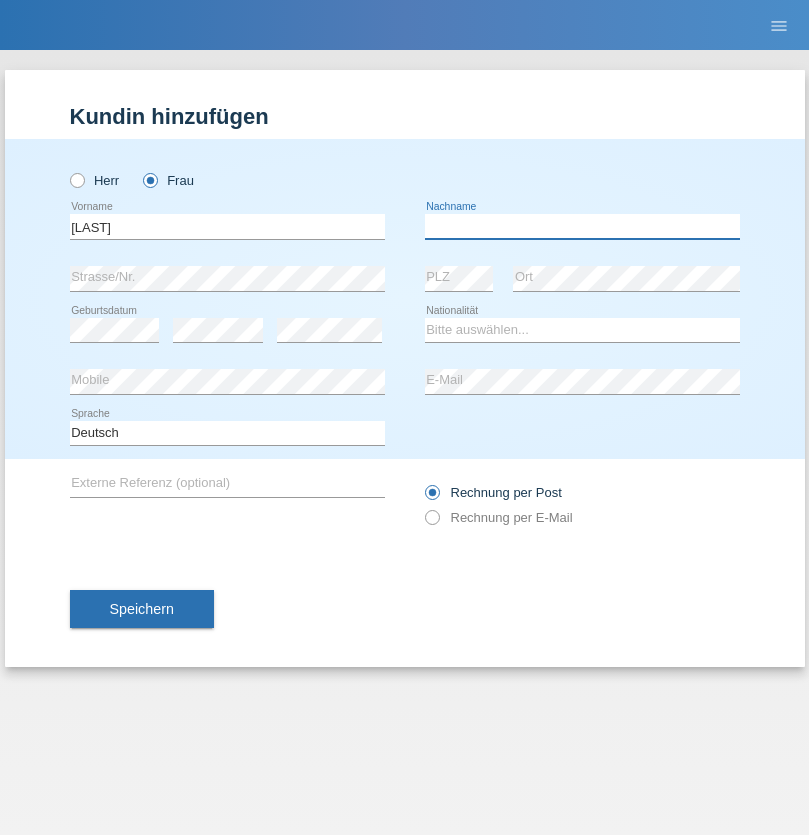 click at bounding box center [582, 226] 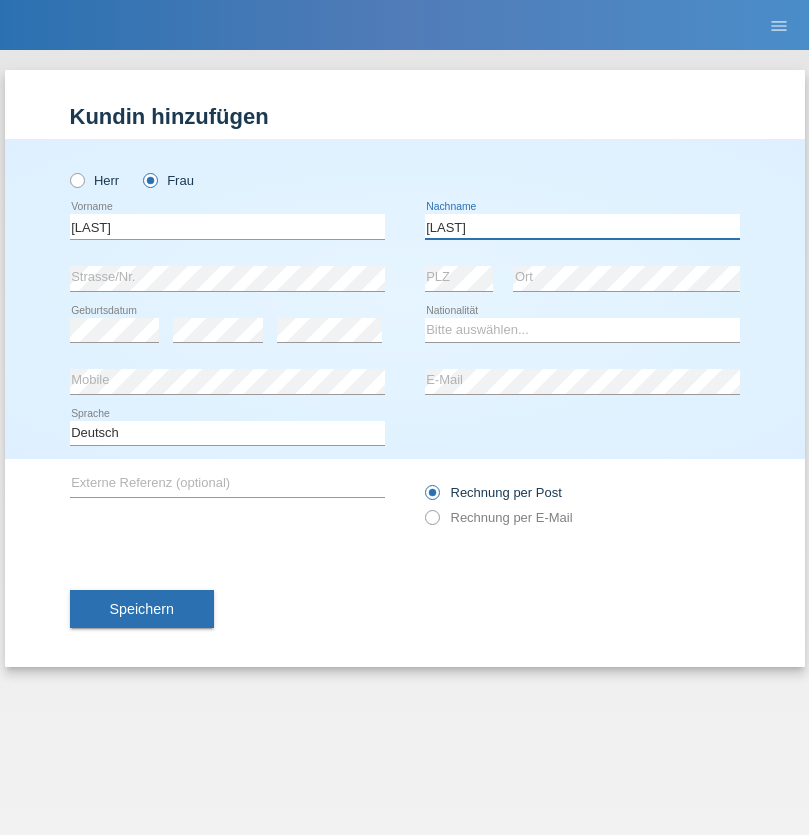 type on "Nejmaoui" 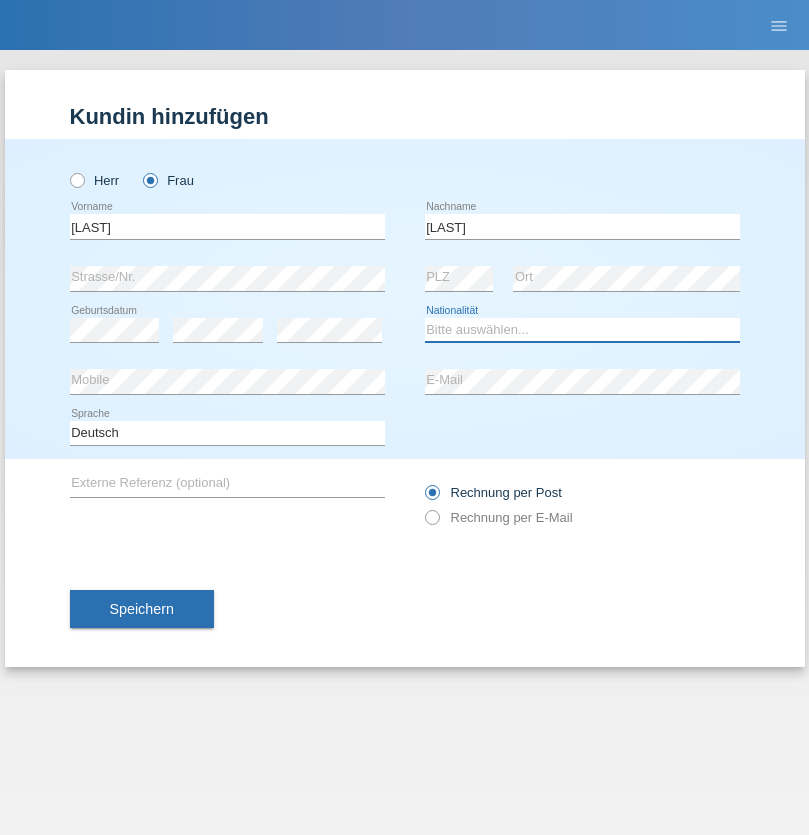 select on "MA" 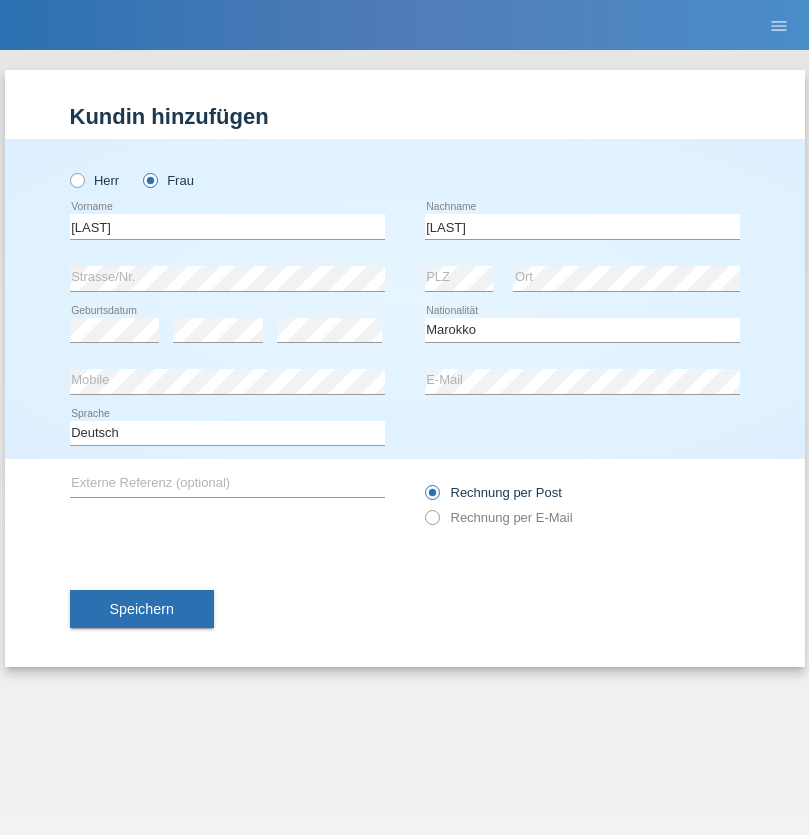 select on "C" 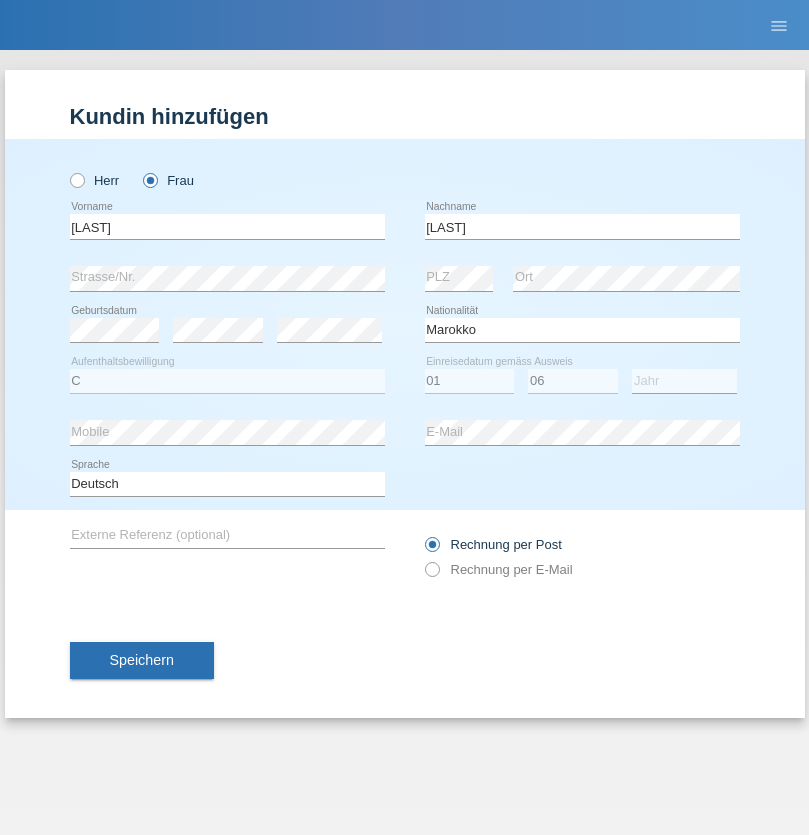 select on "1964" 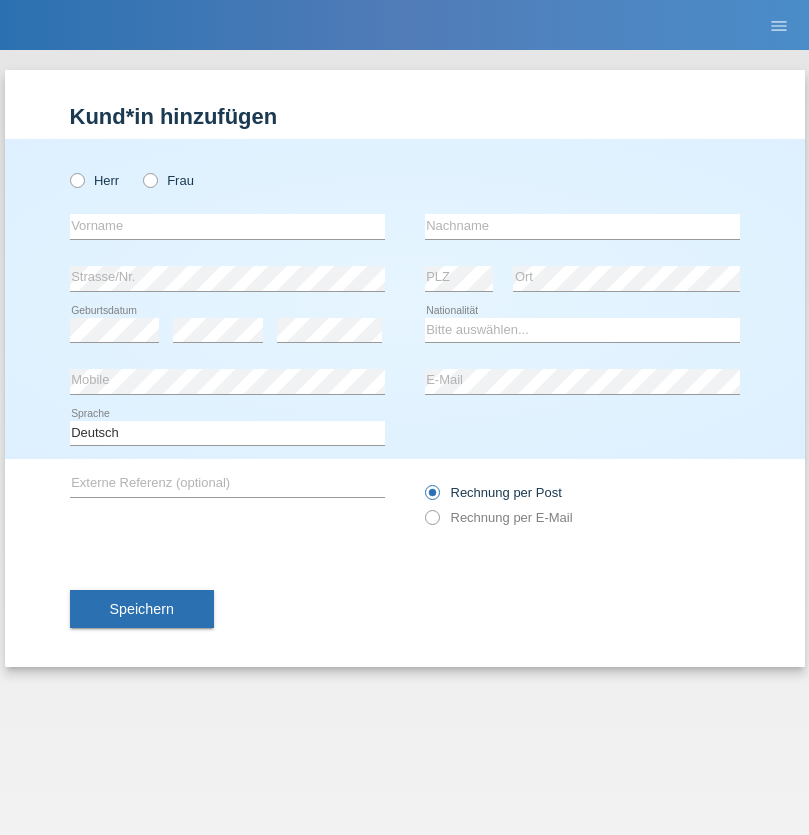 scroll, scrollTop: 0, scrollLeft: 0, axis: both 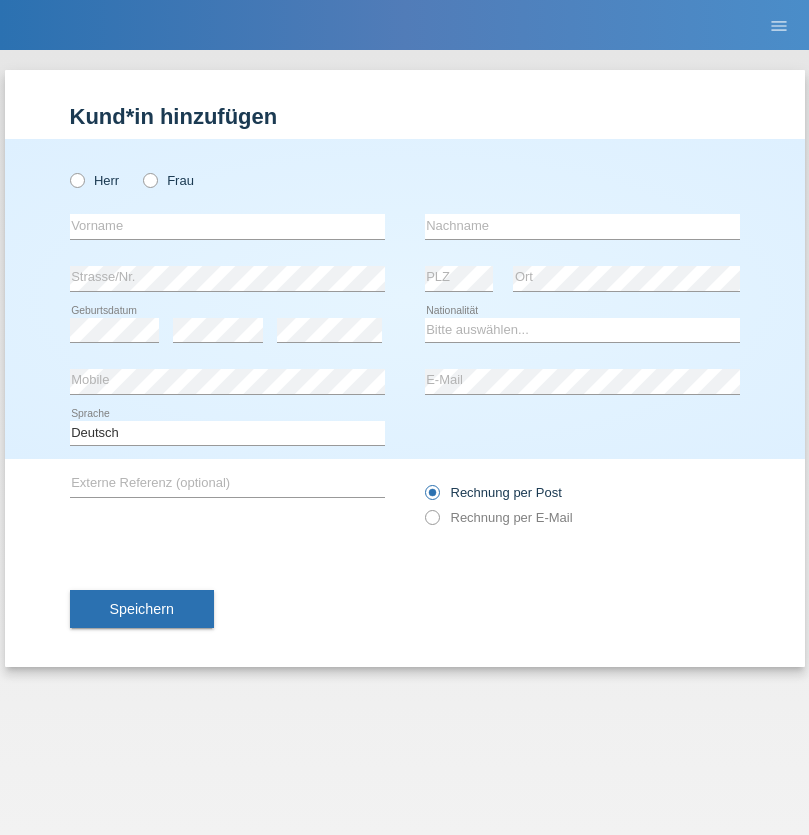radio on "true" 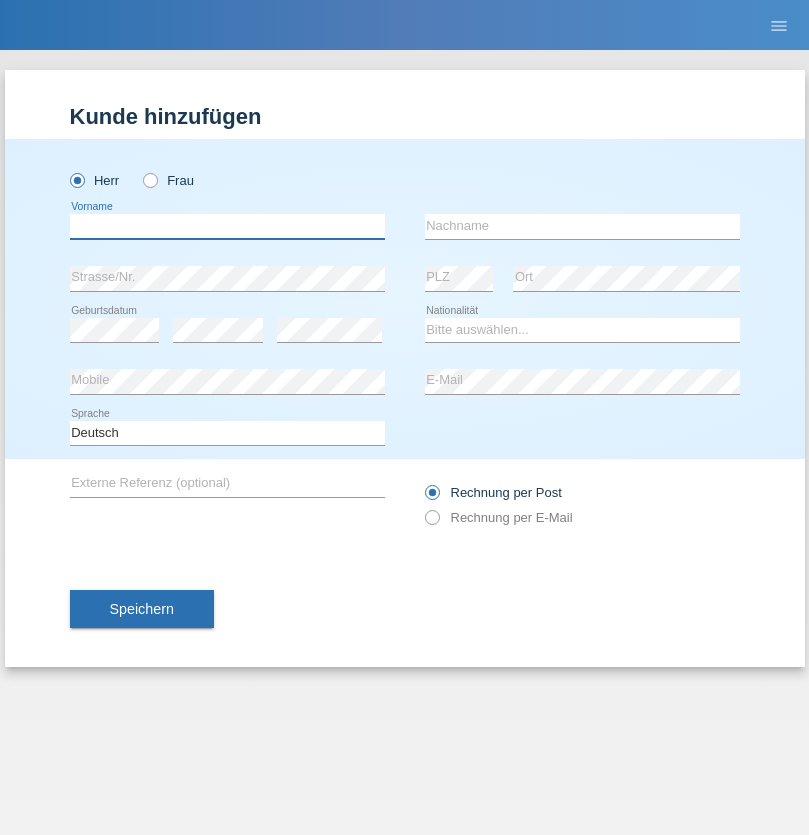 click at bounding box center [227, 226] 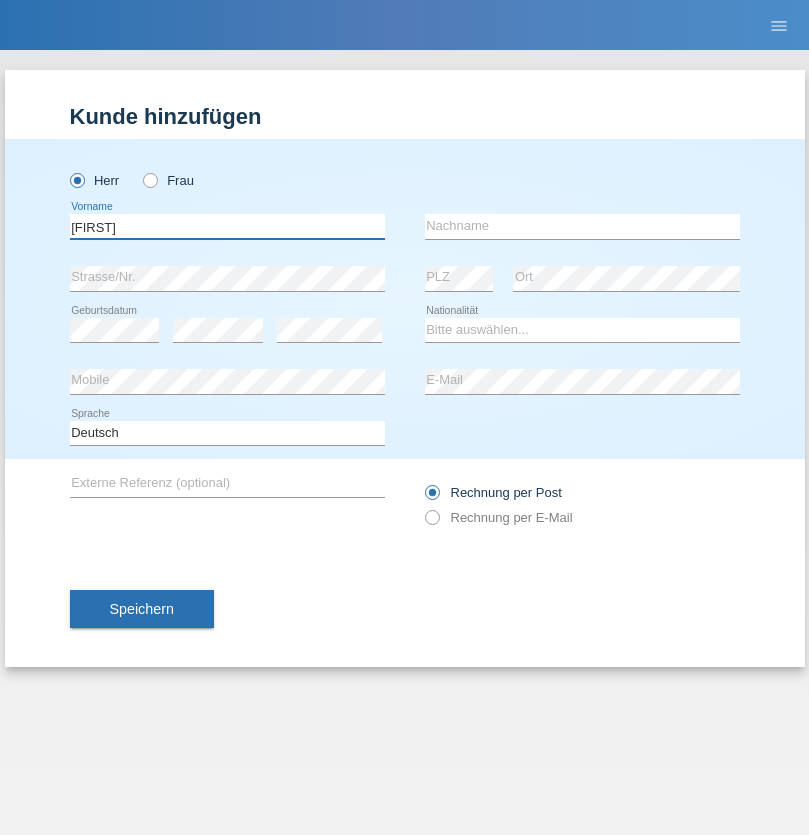 type on "Carlos" 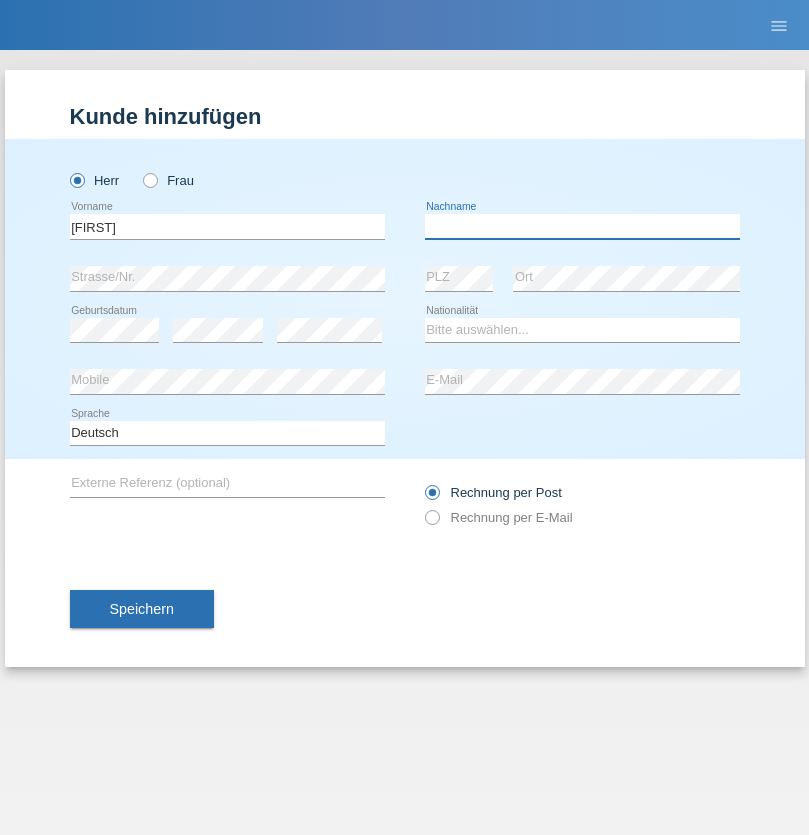 click at bounding box center [582, 226] 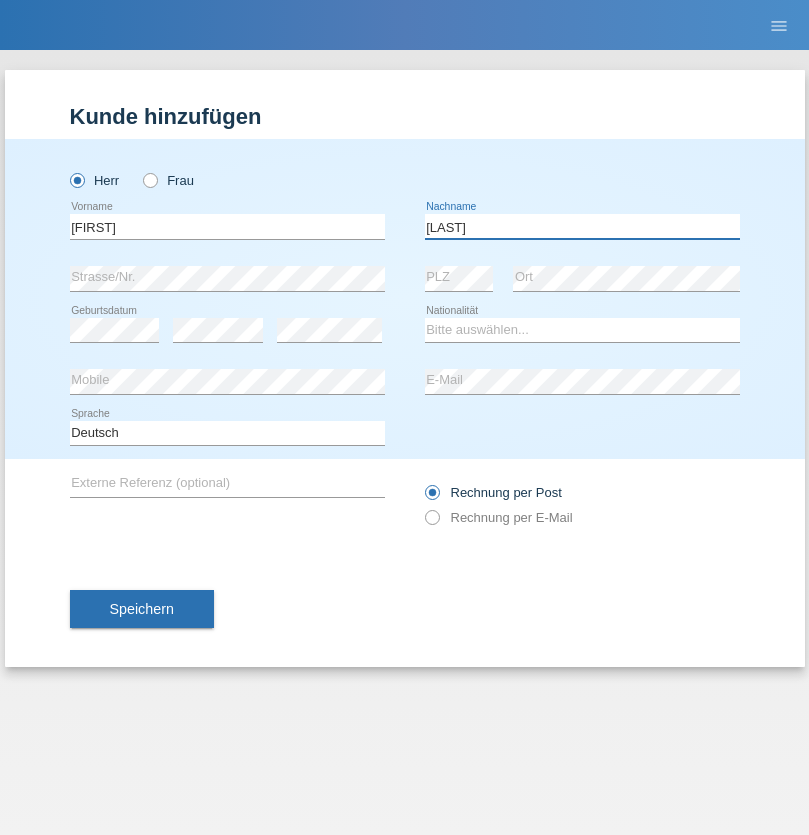 type on "Nobrega" 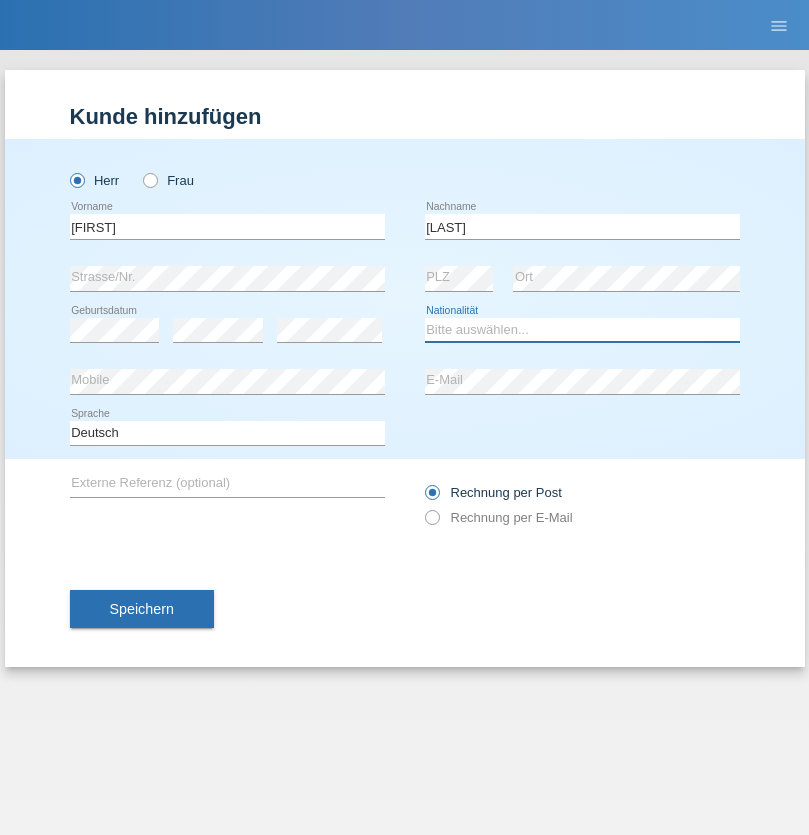select on "CH" 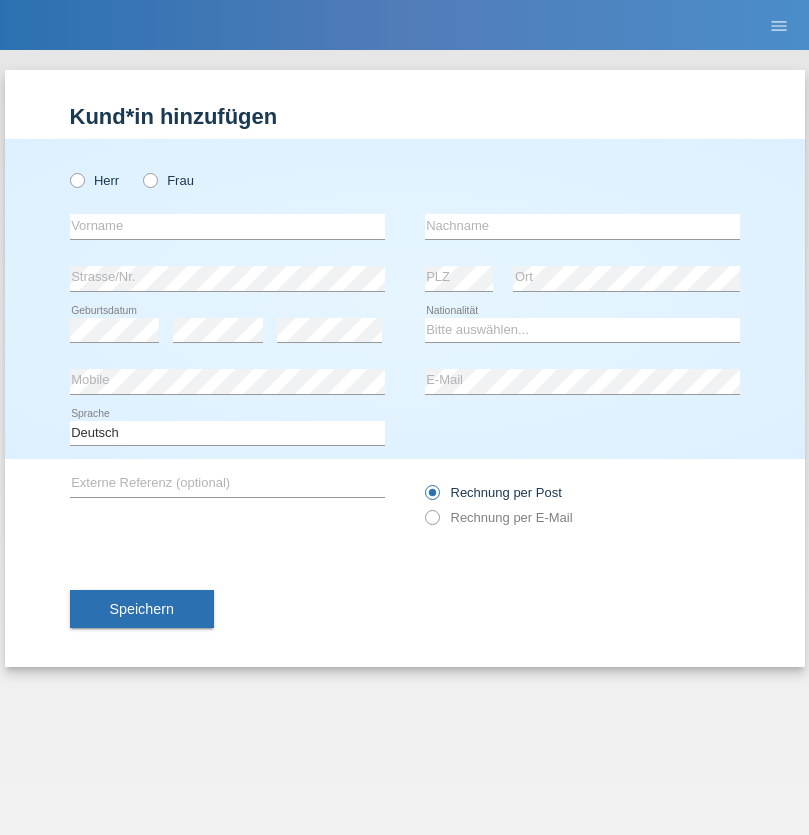 scroll, scrollTop: 0, scrollLeft: 0, axis: both 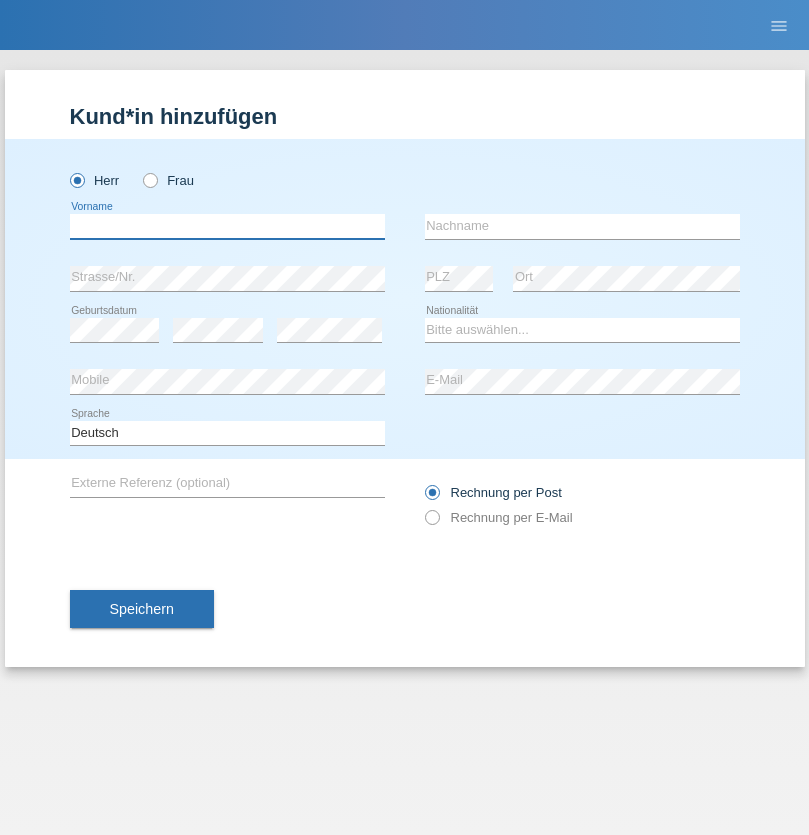 click at bounding box center (227, 226) 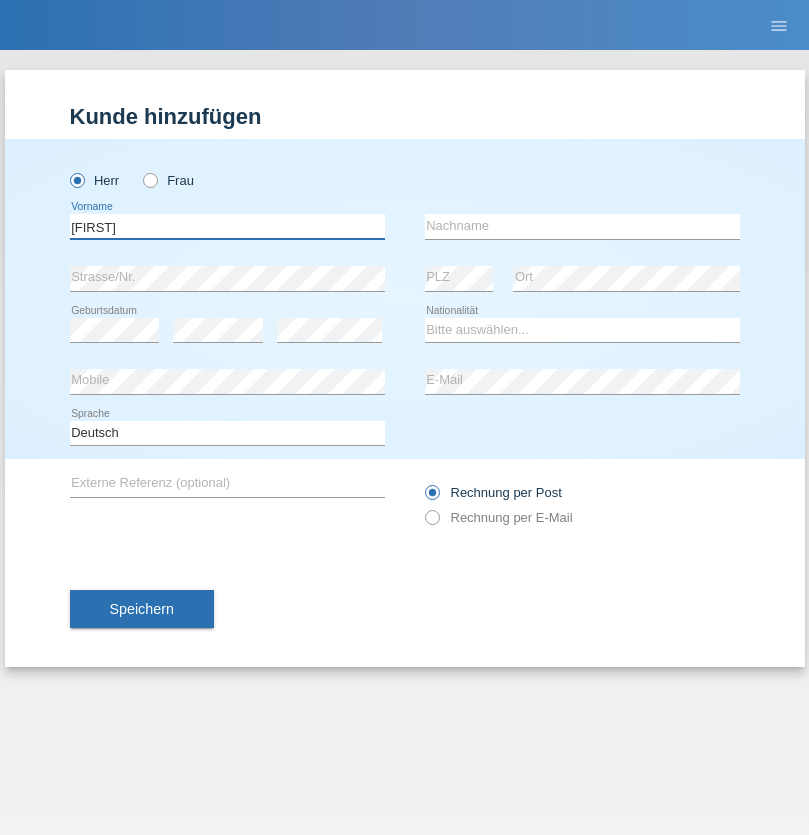type on "[FIRST]" 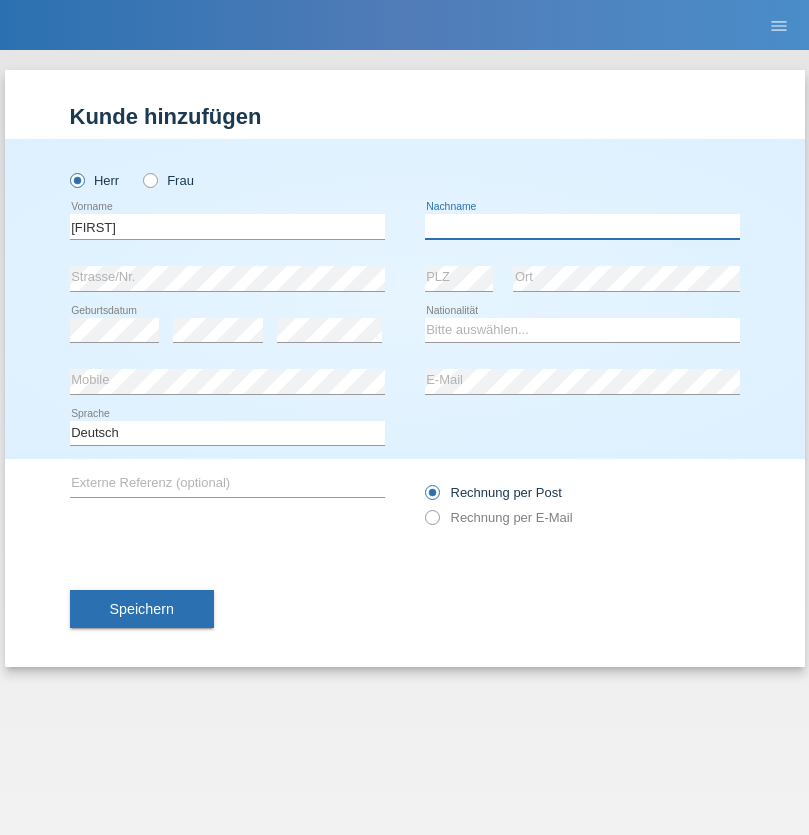 click at bounding box center [582, 226] 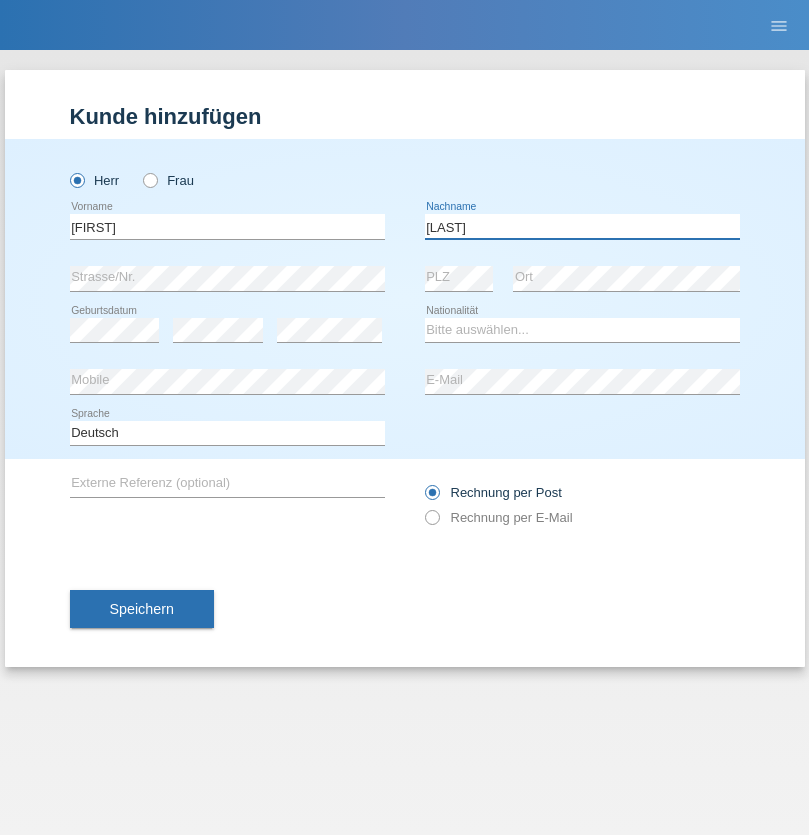 type on "[LAST]" 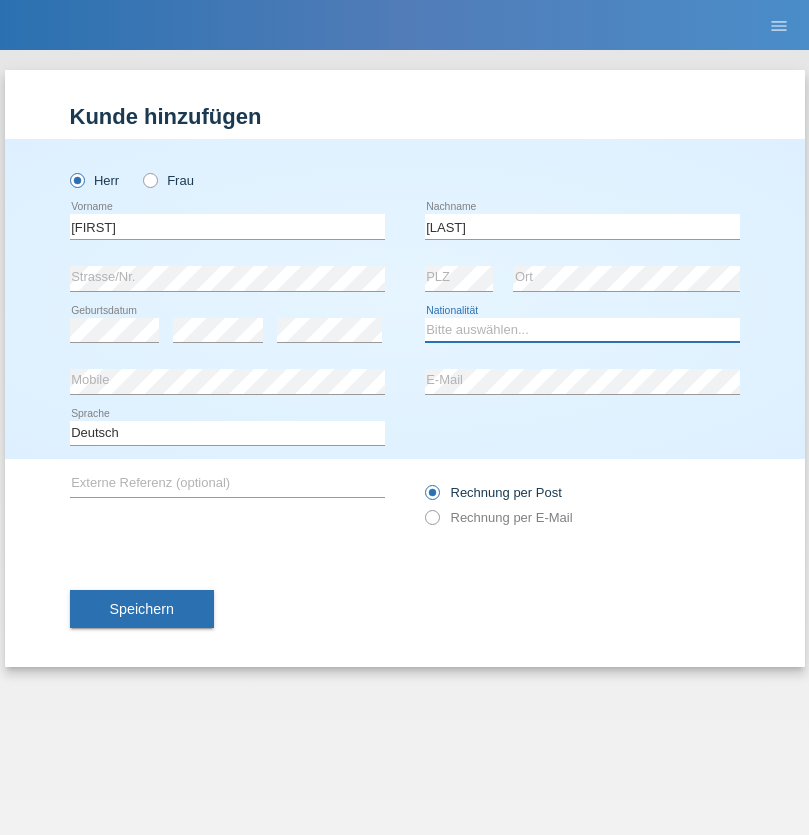 select on "LK" 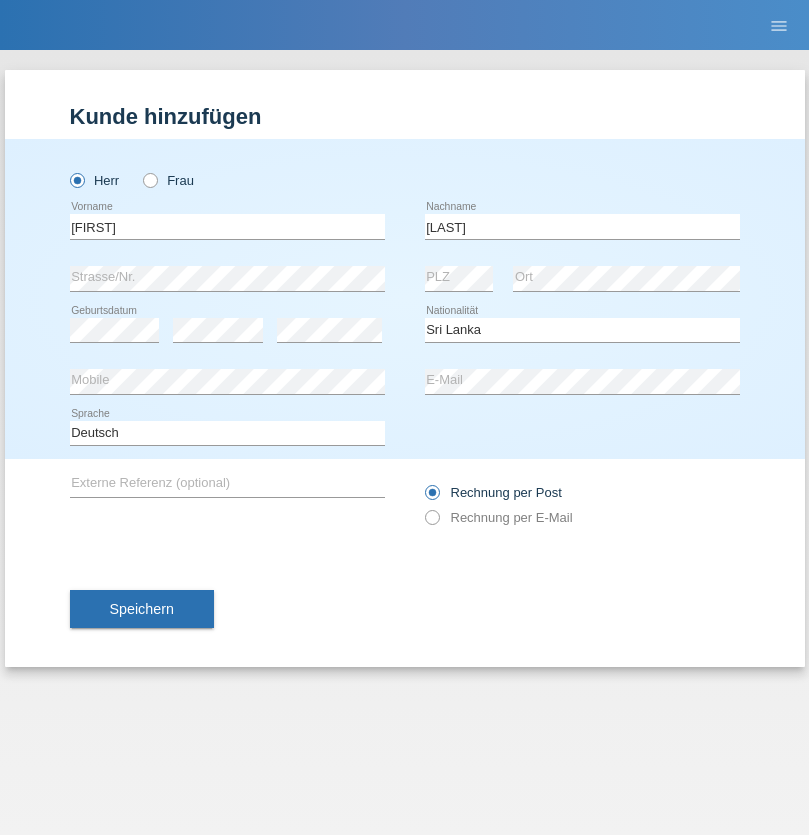 select on "C" 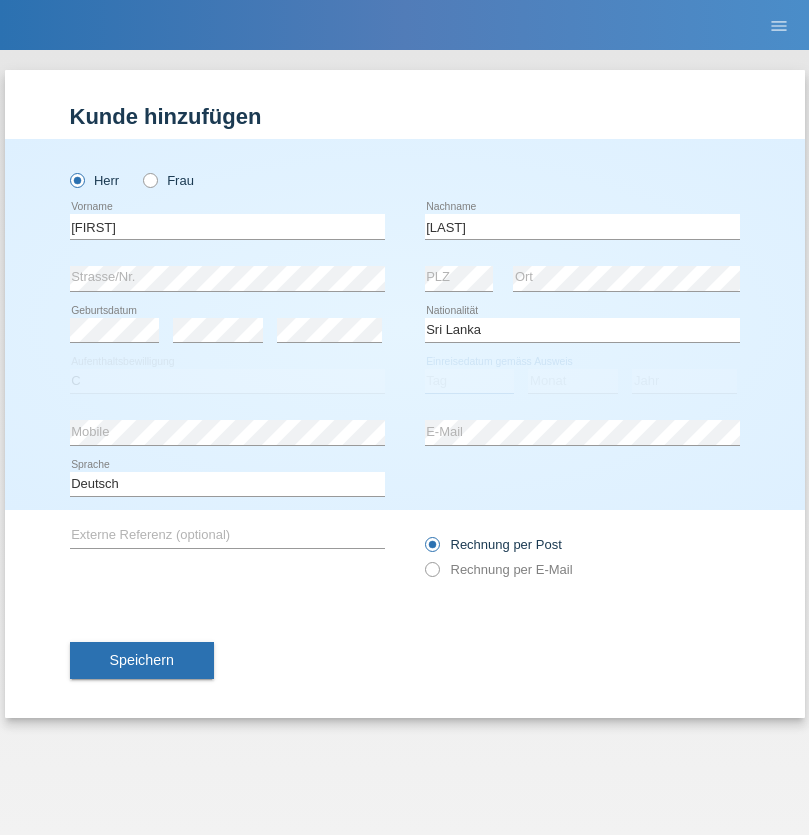 select on "23" 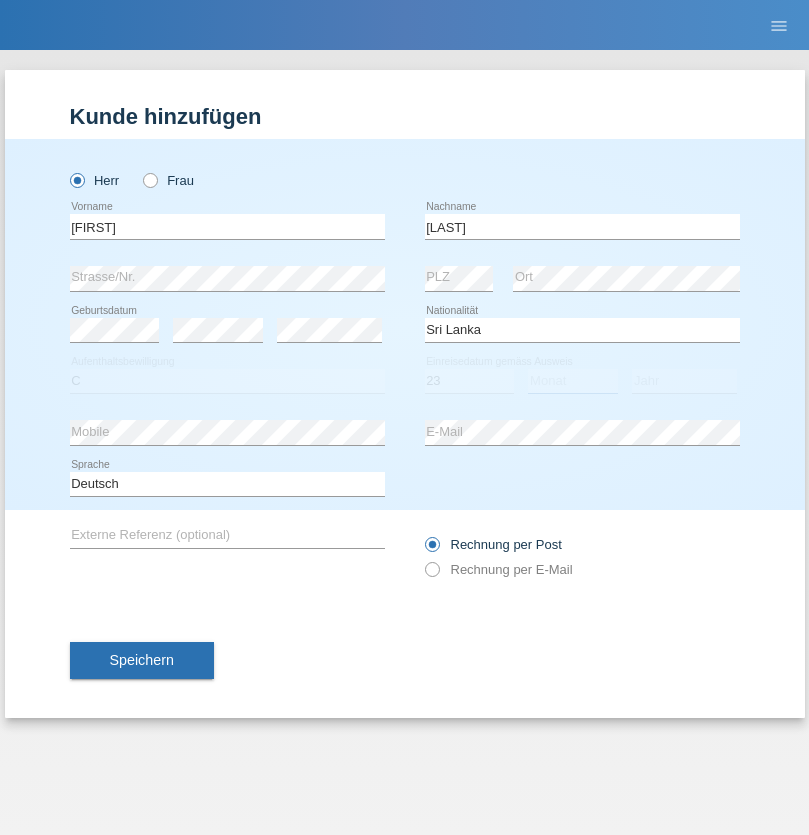 select on "03" 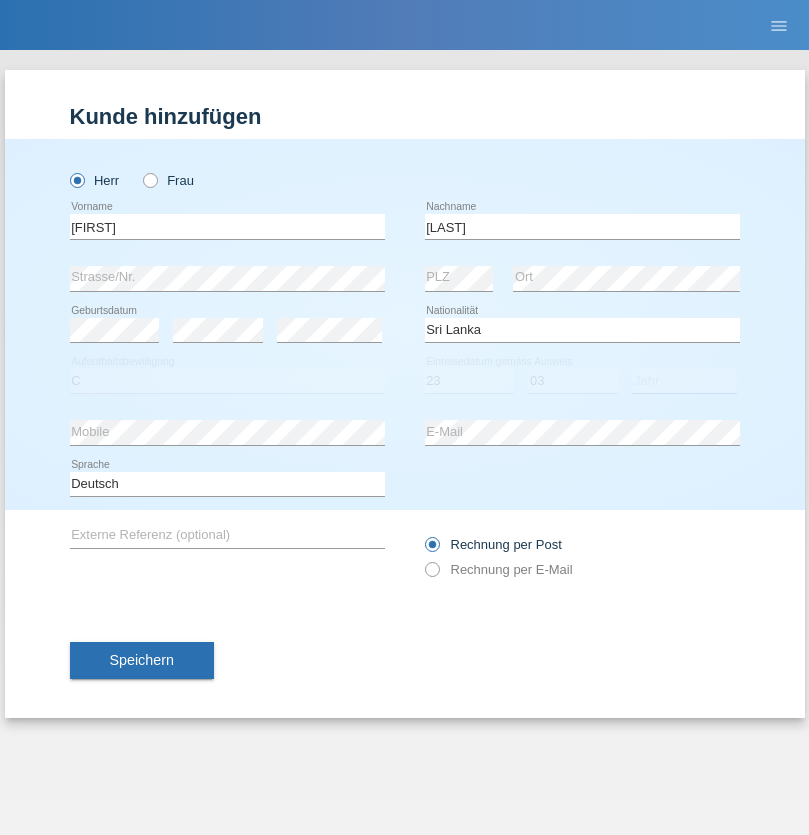 select on "2021" 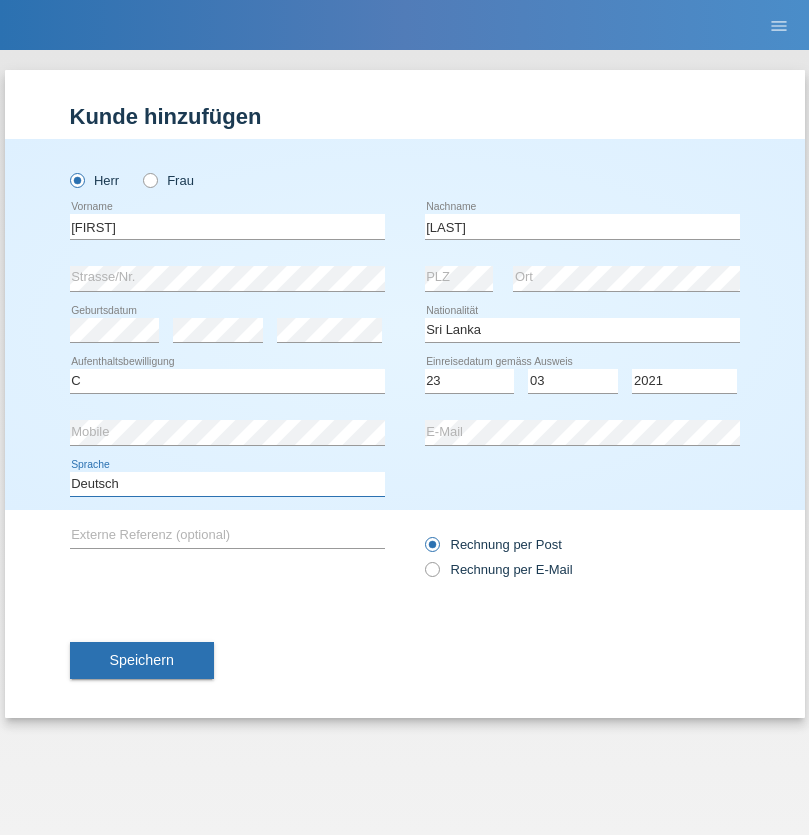select on "en" 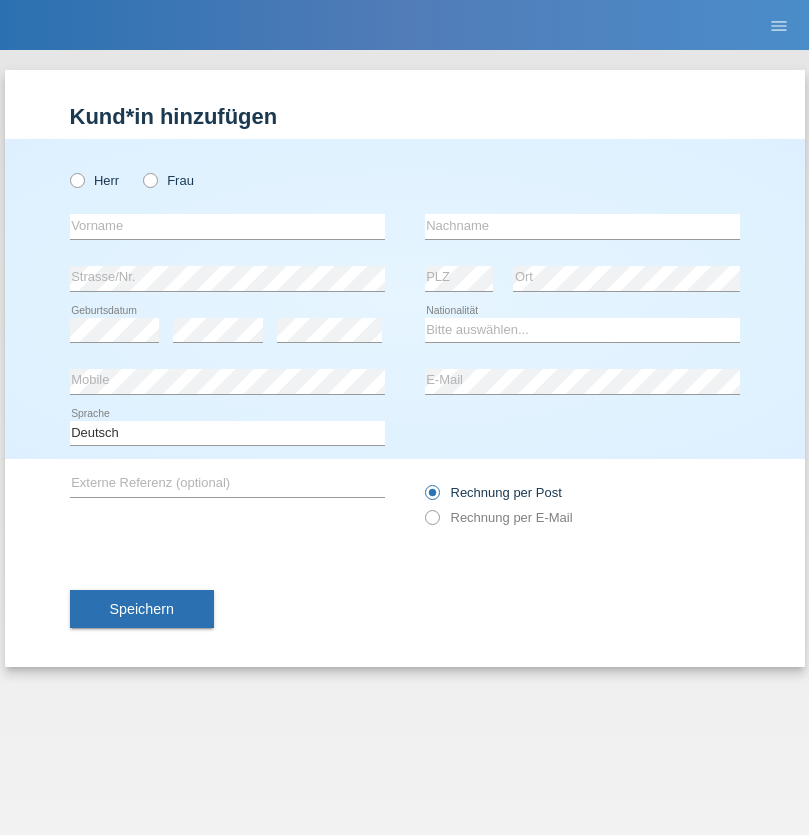scroll, scrollTop: 0, scrollLeft: 0, axis: both 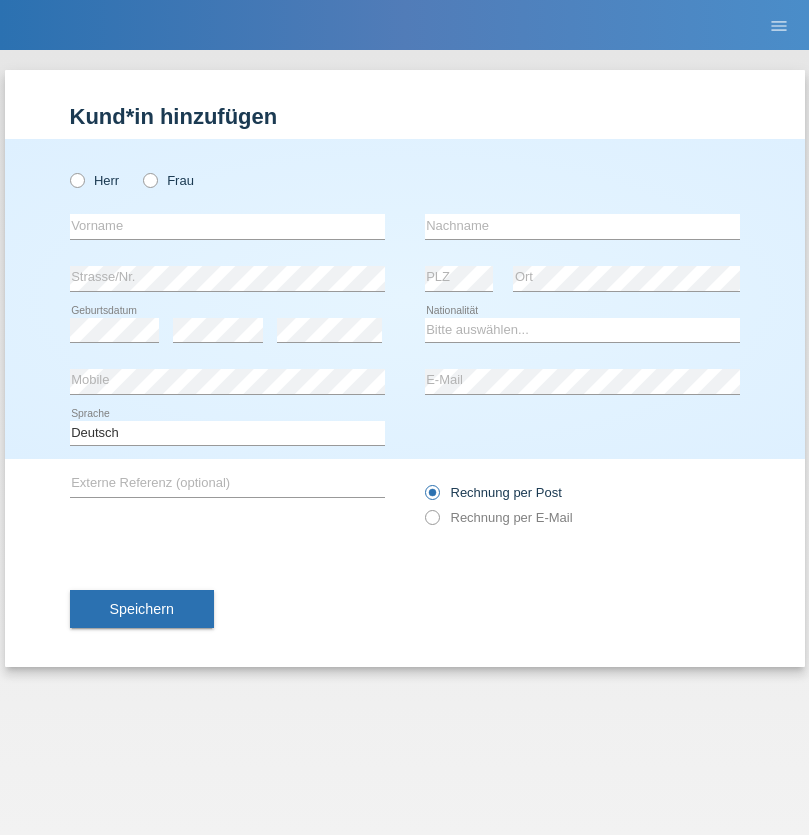 radio on "true" 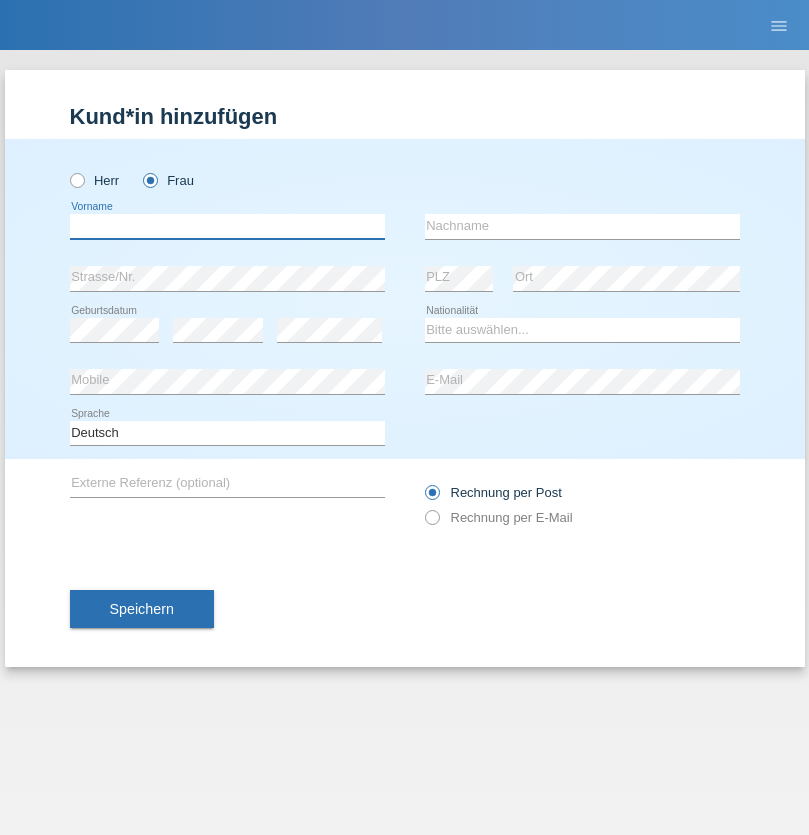 click at bounding box center (227, 226) 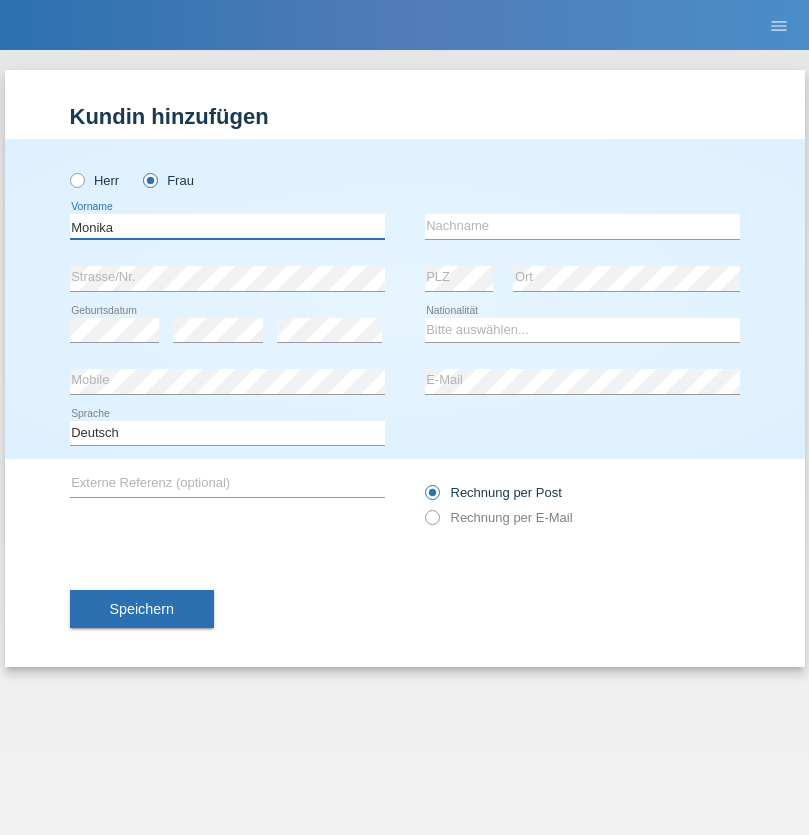 type on "Monika" 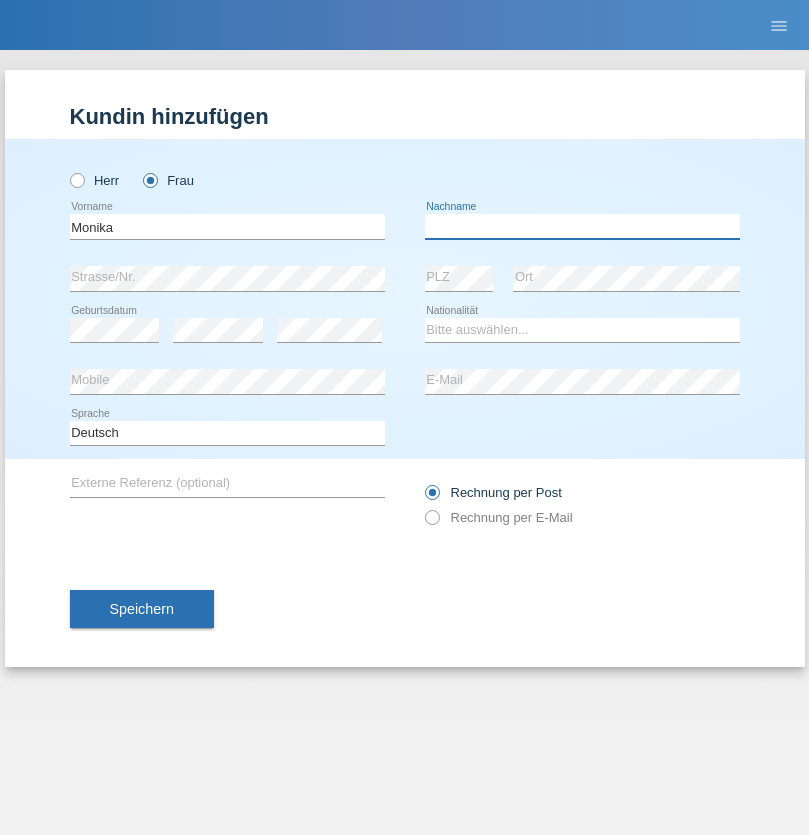 click at bounding box center [582, 226] 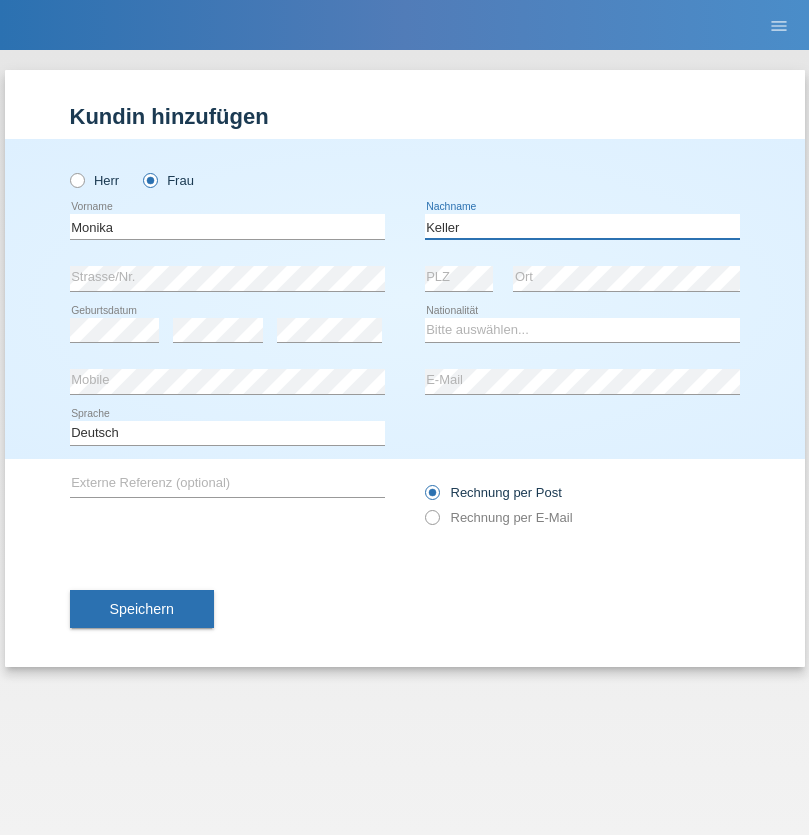type on "Keller" 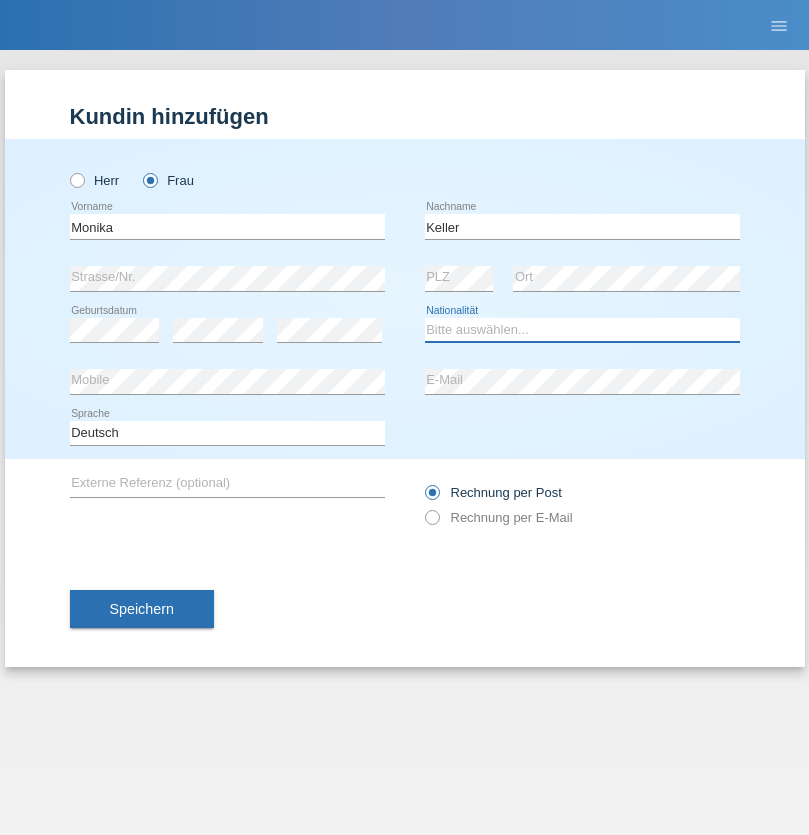 select on "CH" 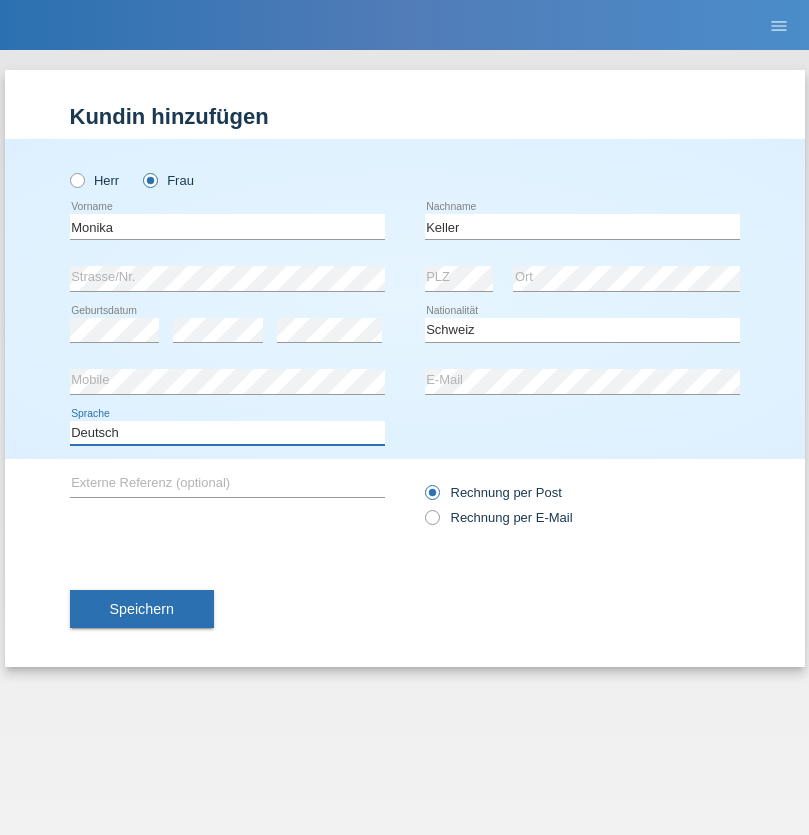 select on "en" 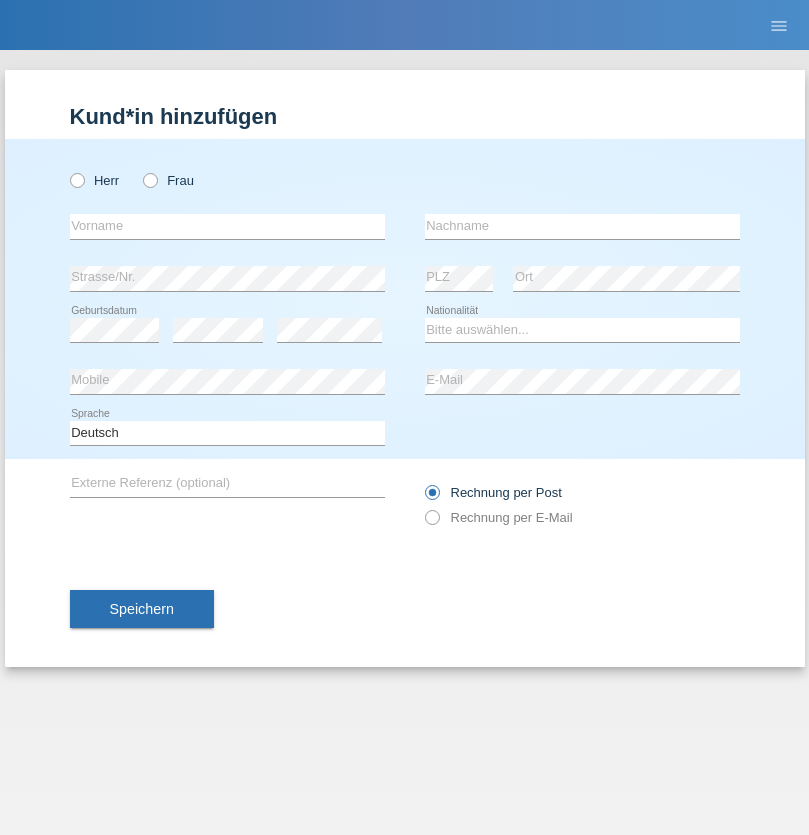 scroll, scrollTop: 0, scrollLeft: 0, axis: both 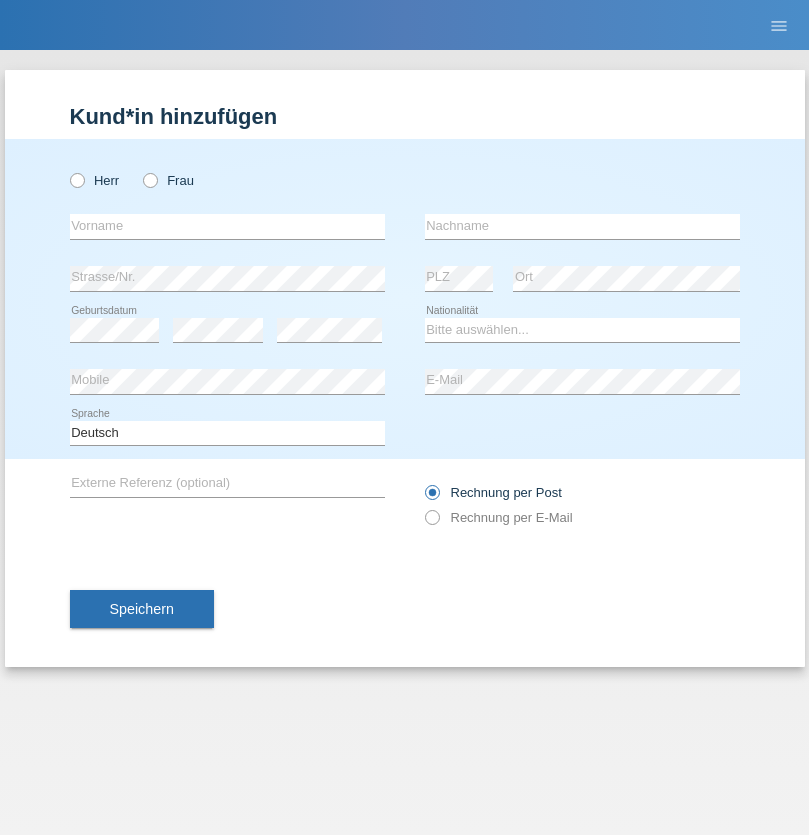 radio on "true" 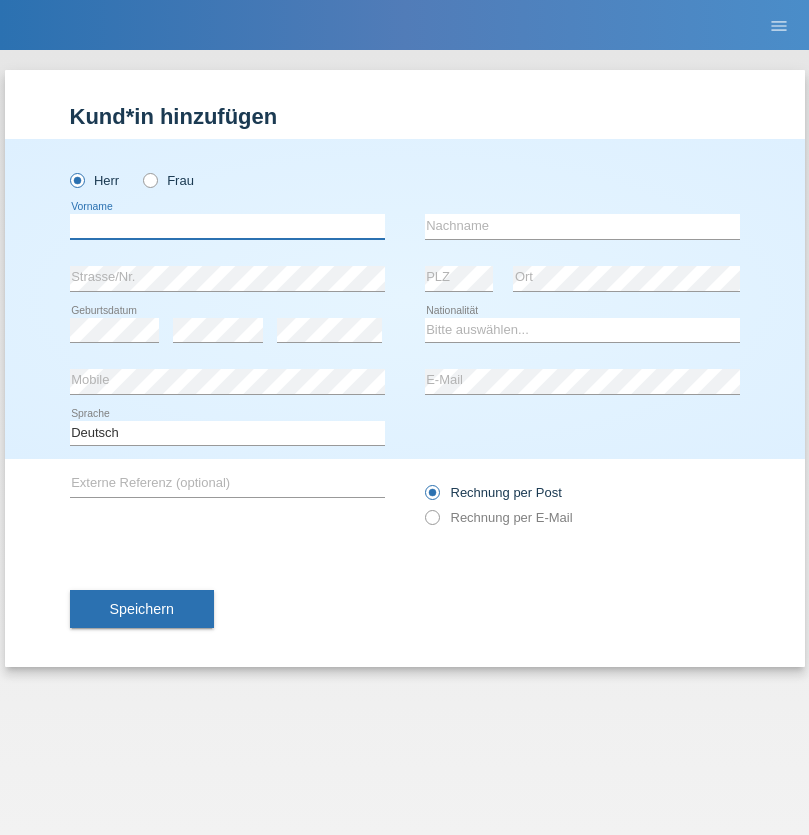 click at bounding box center [227, 226] 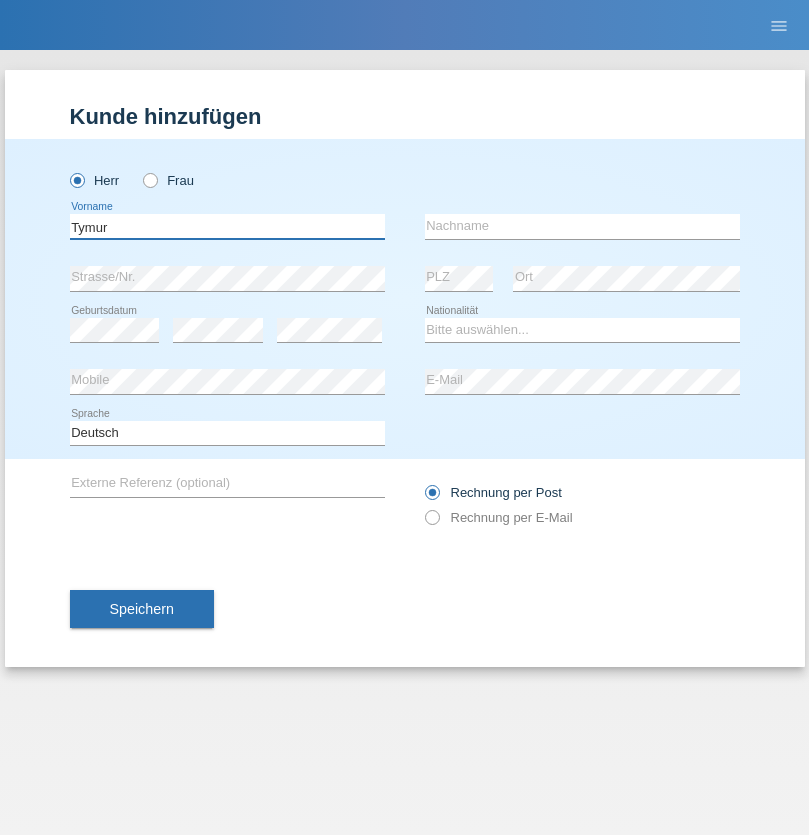 type on "Tymur" 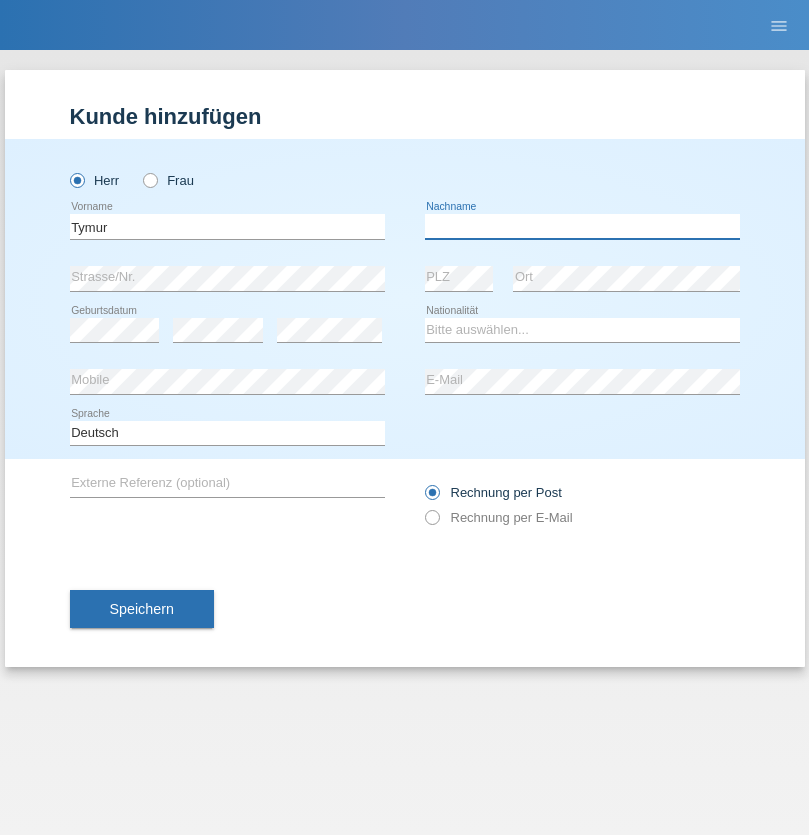 click at bounding box center [582, 226] 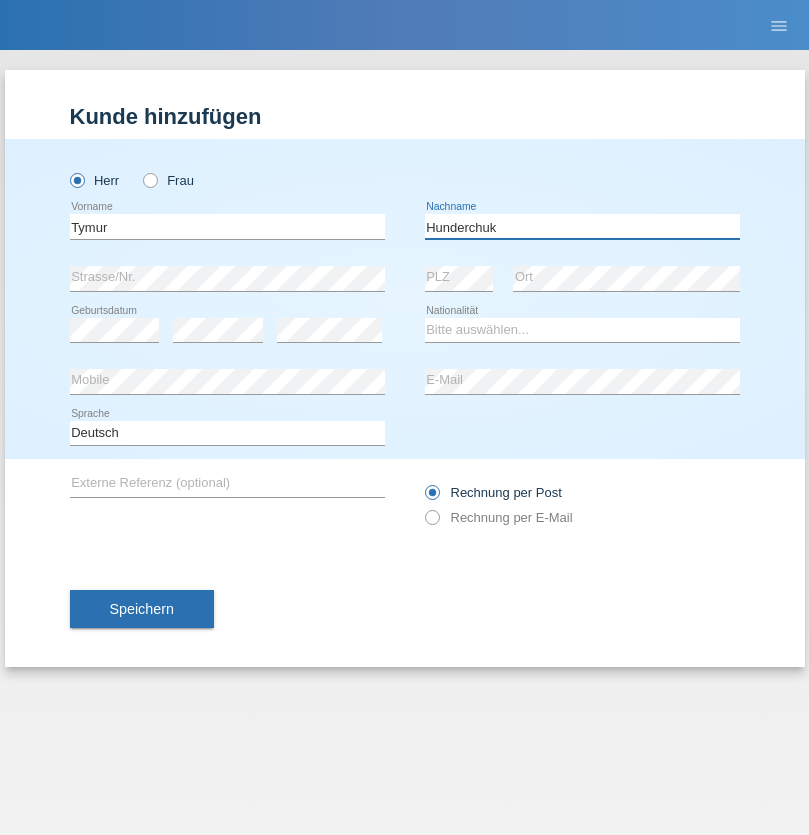 type on "Hunderchuk" 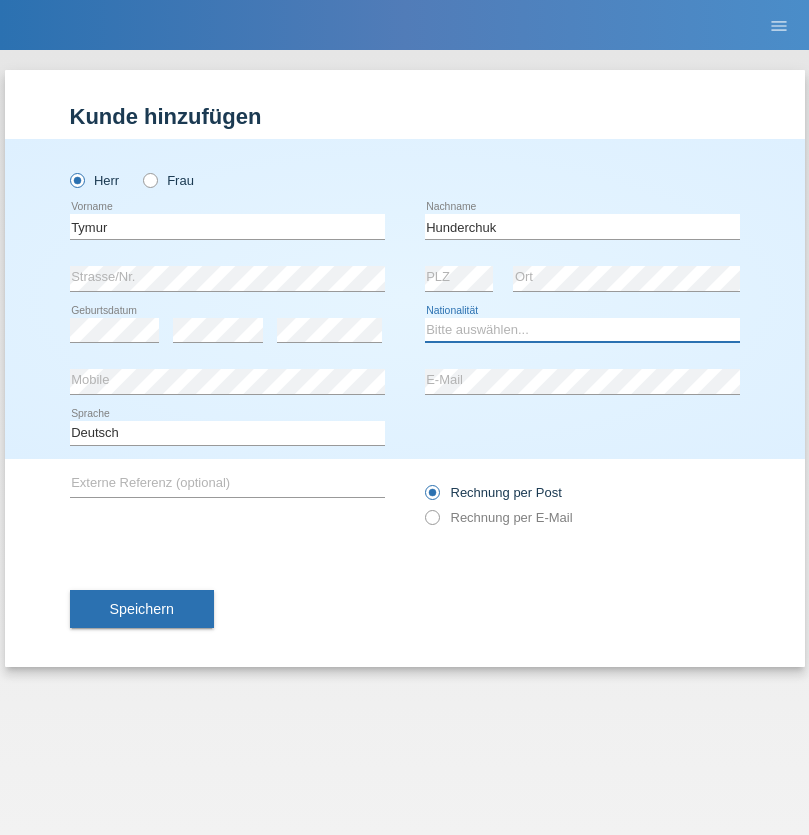select on "UA" 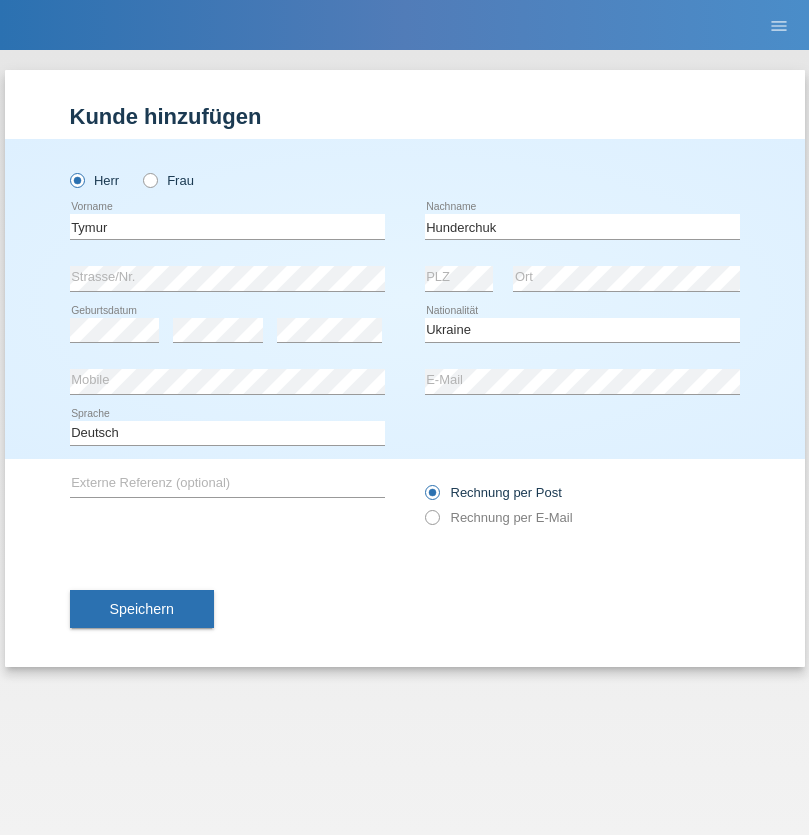 select on "C" 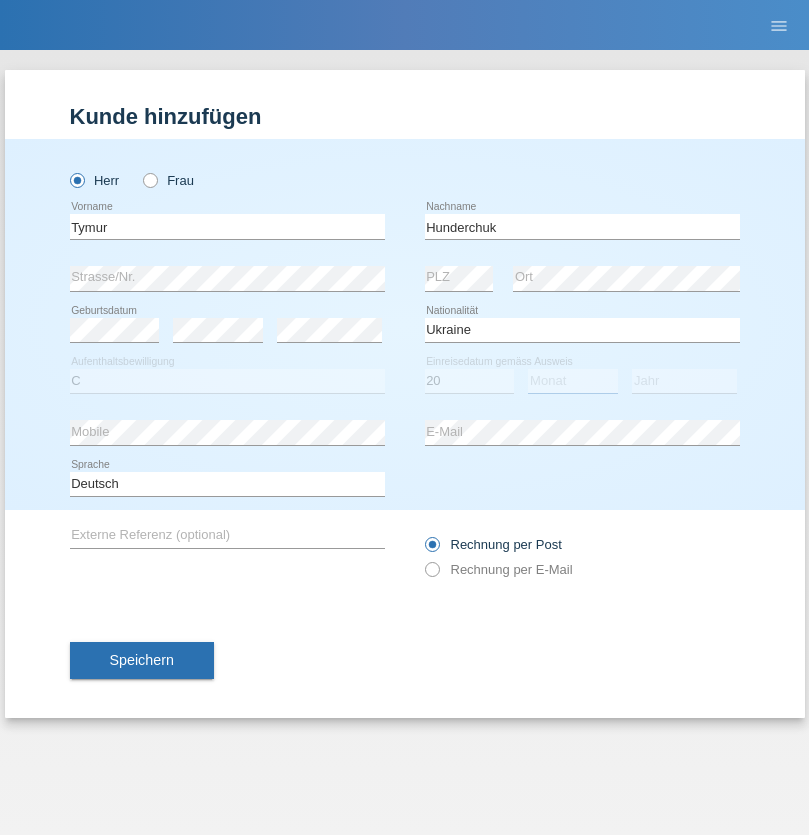 select on "08" 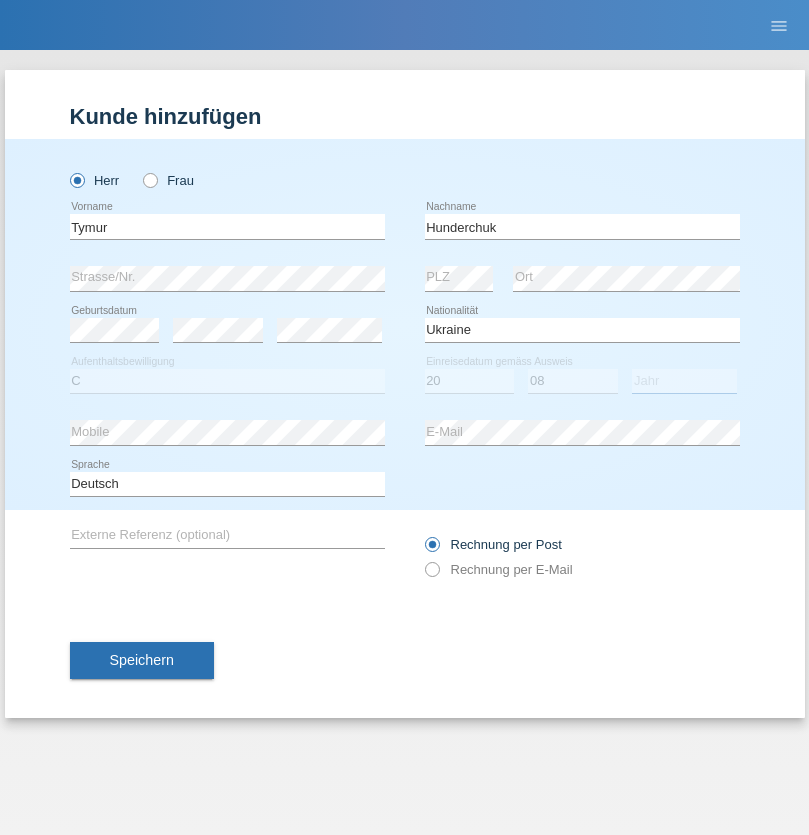 select on "2021" 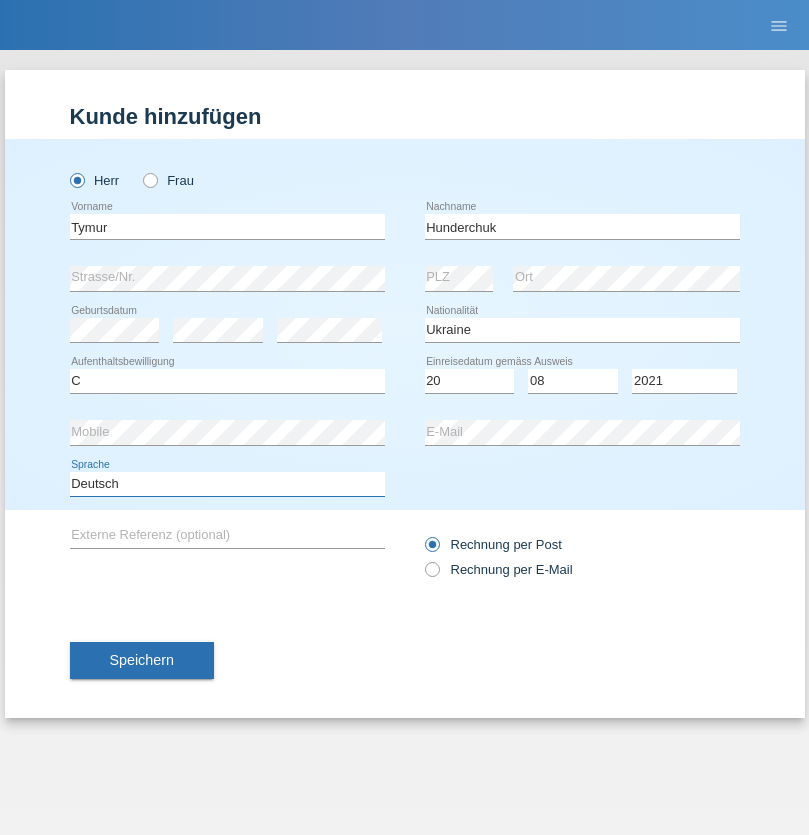 select on "en" 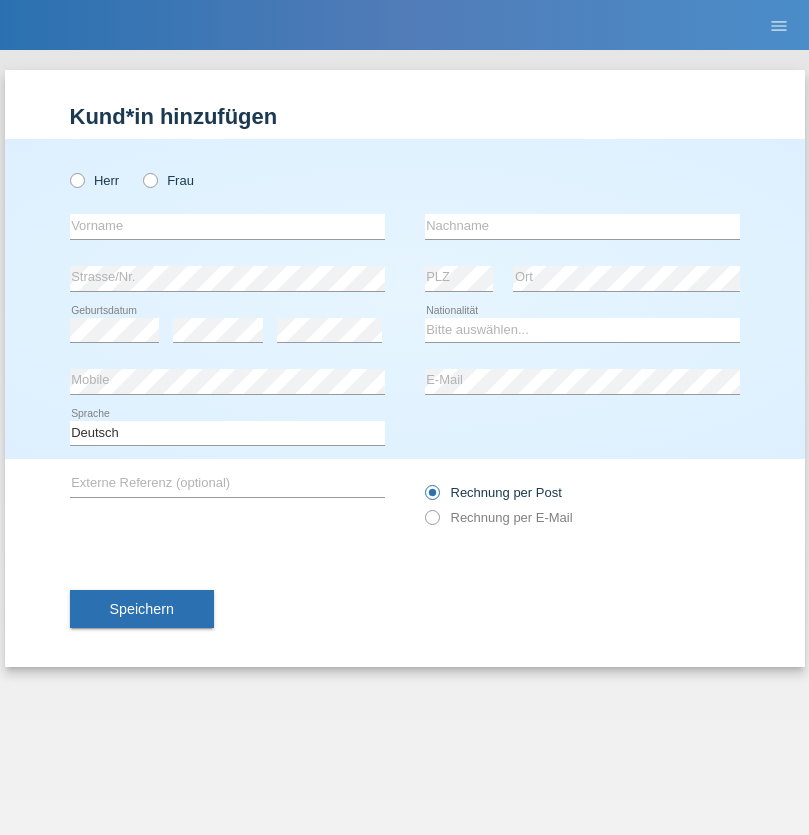 scroll, scrollTop: 0, scrollLeft: 0, axis: both 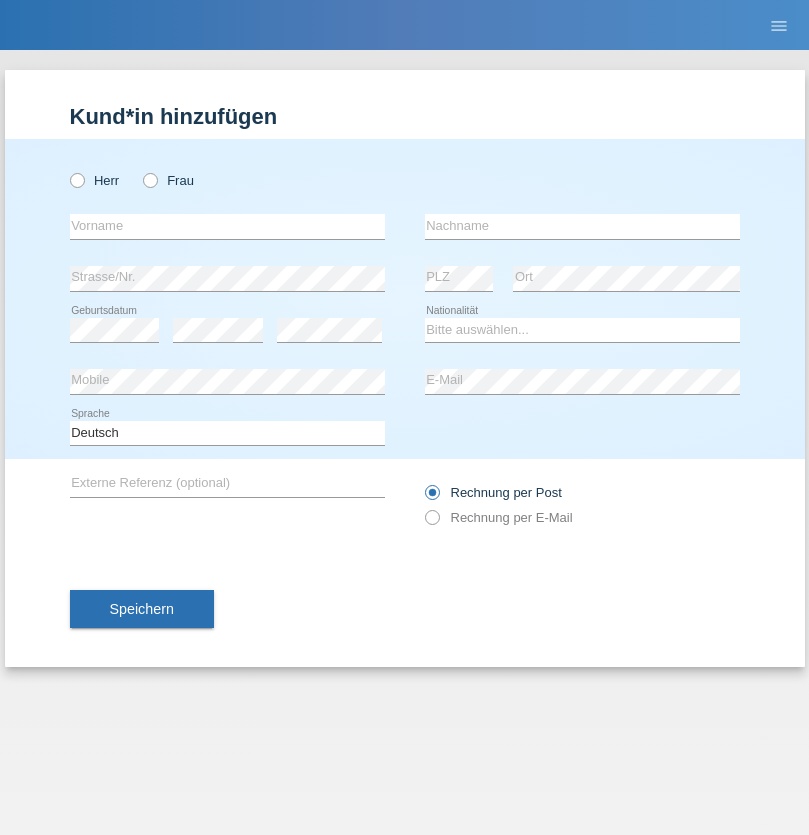 radio on "true" 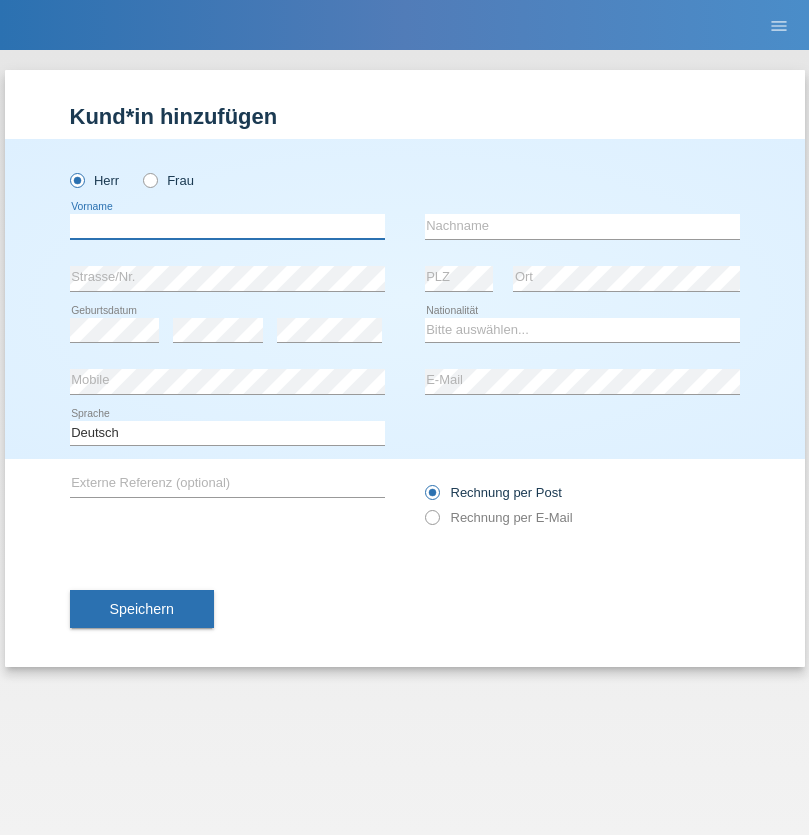 click at bounding box center [227, 226] 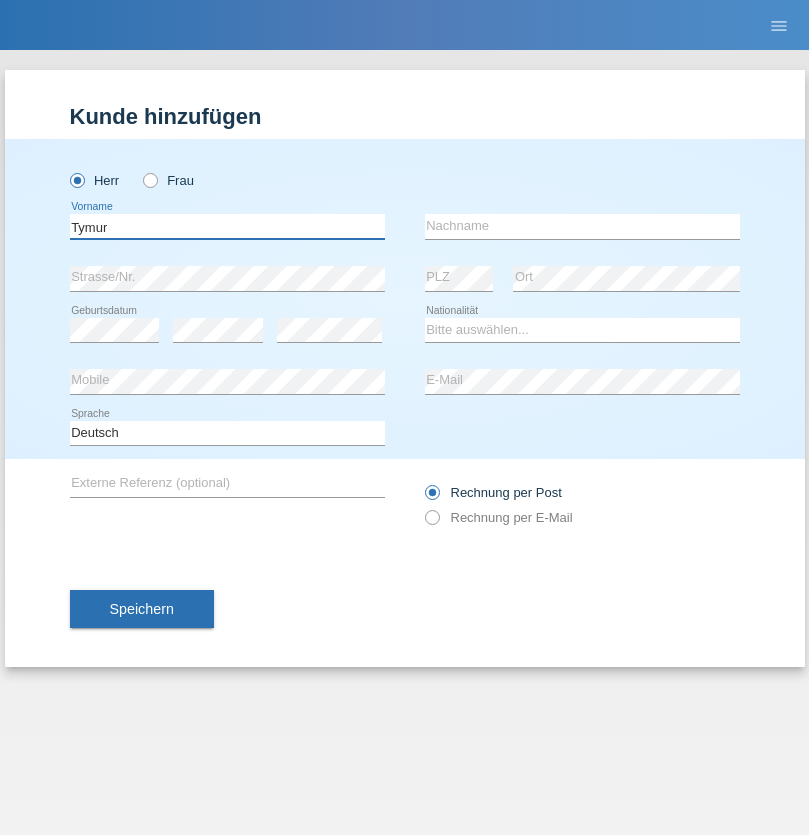 type on "Tymur" 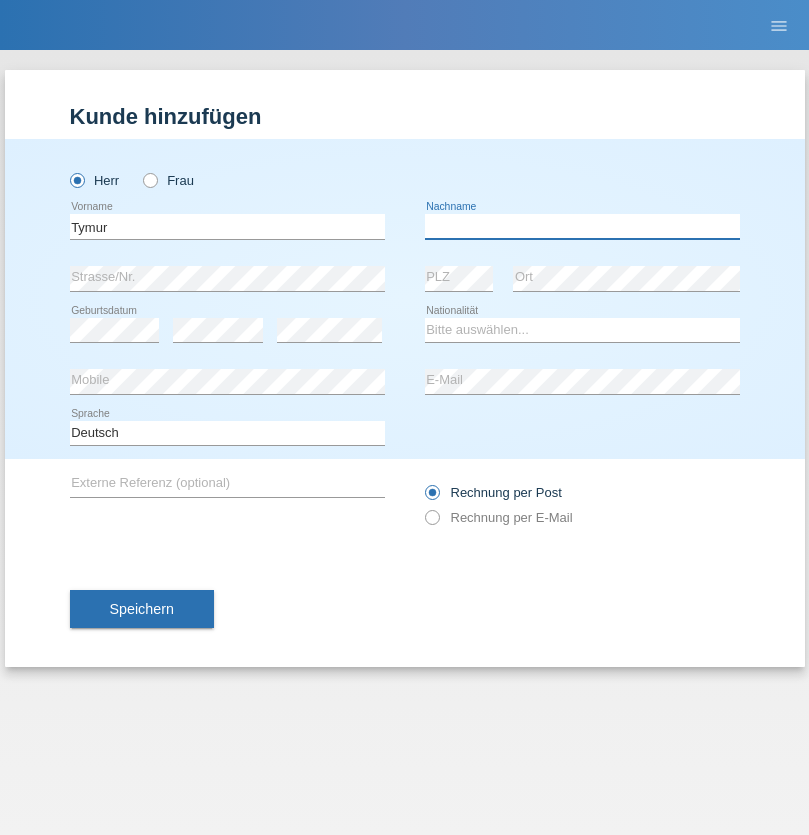 click at bounding box center [582, 226] 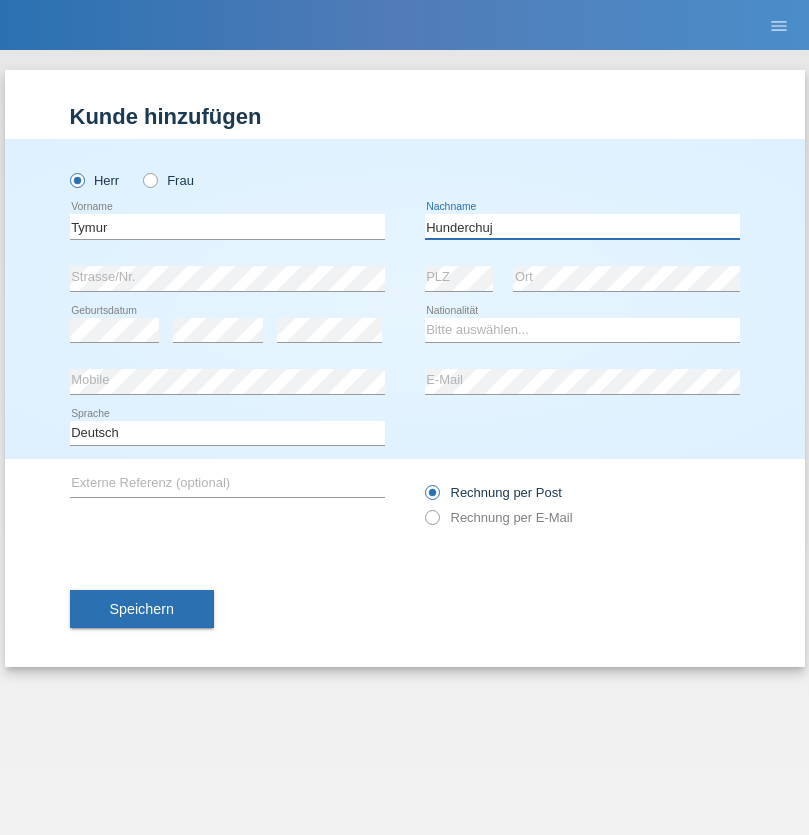 type on "Hunderchuj" 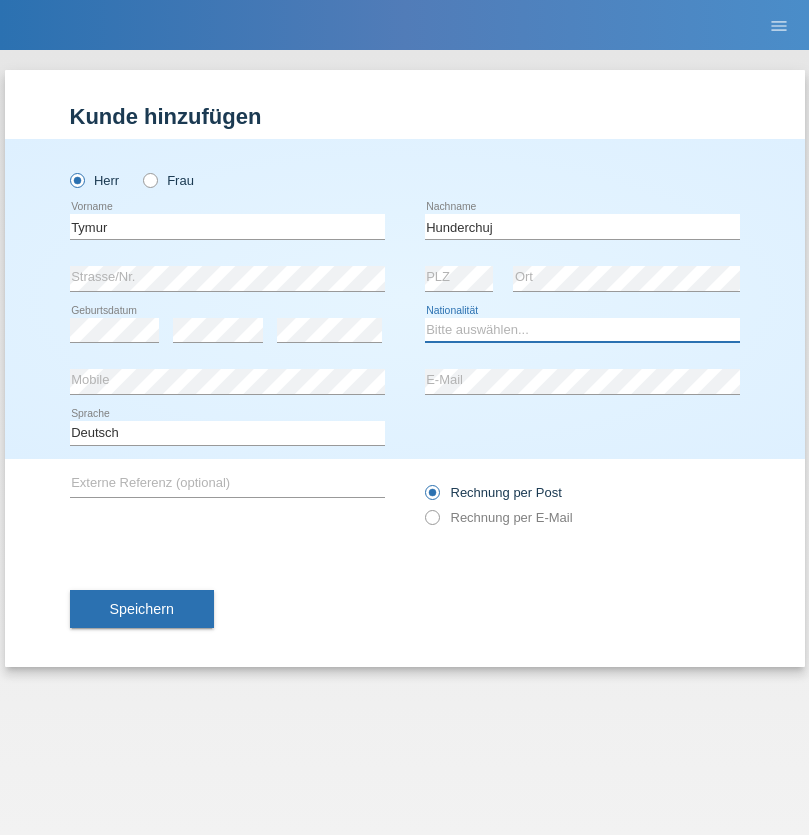 select on "UA" 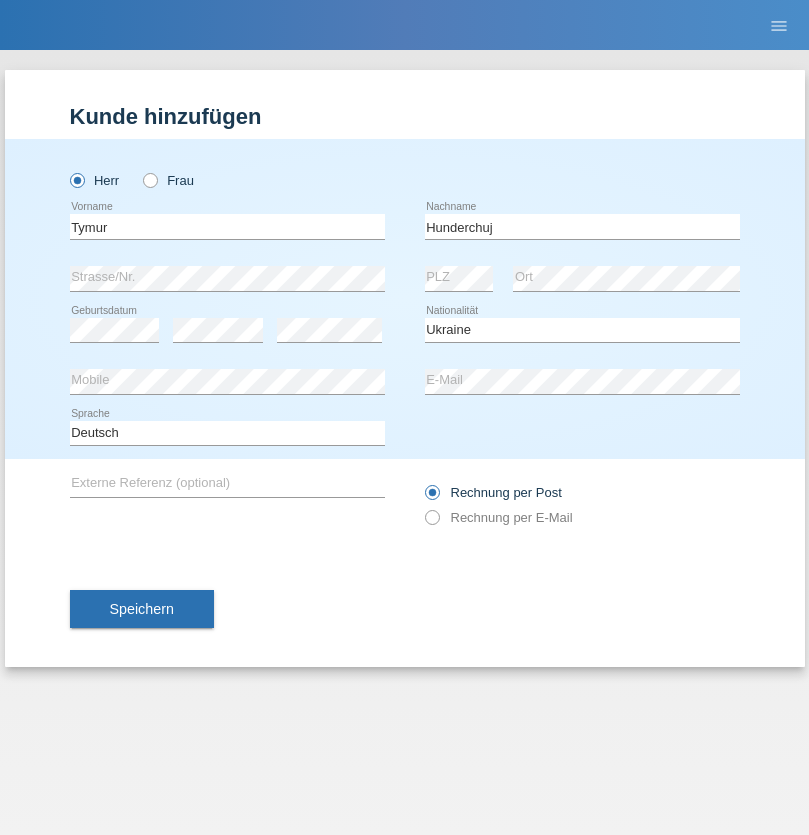select on "C" 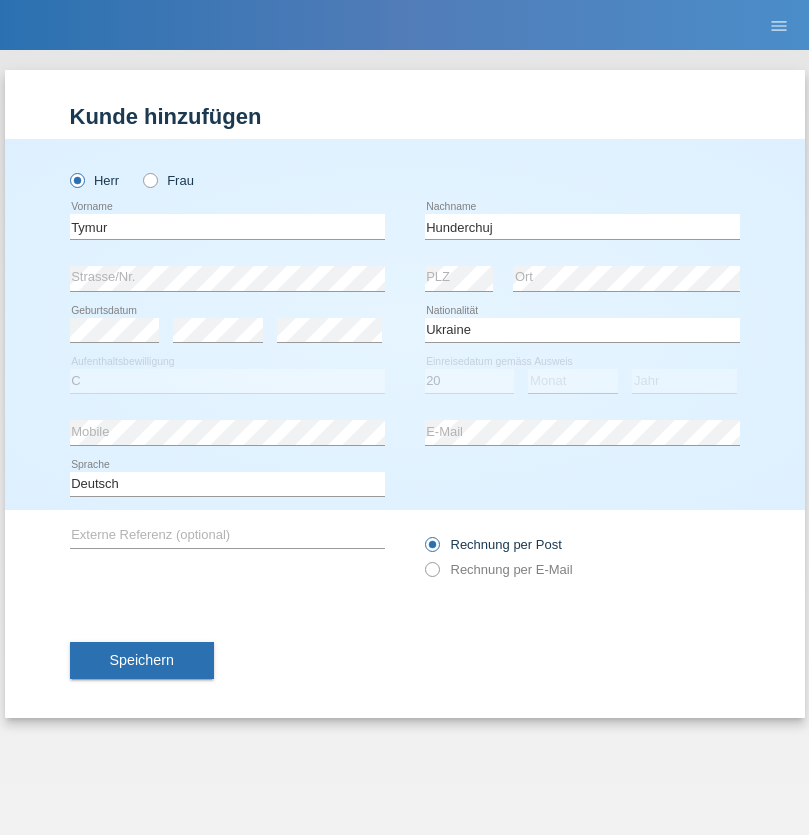 select on "08" 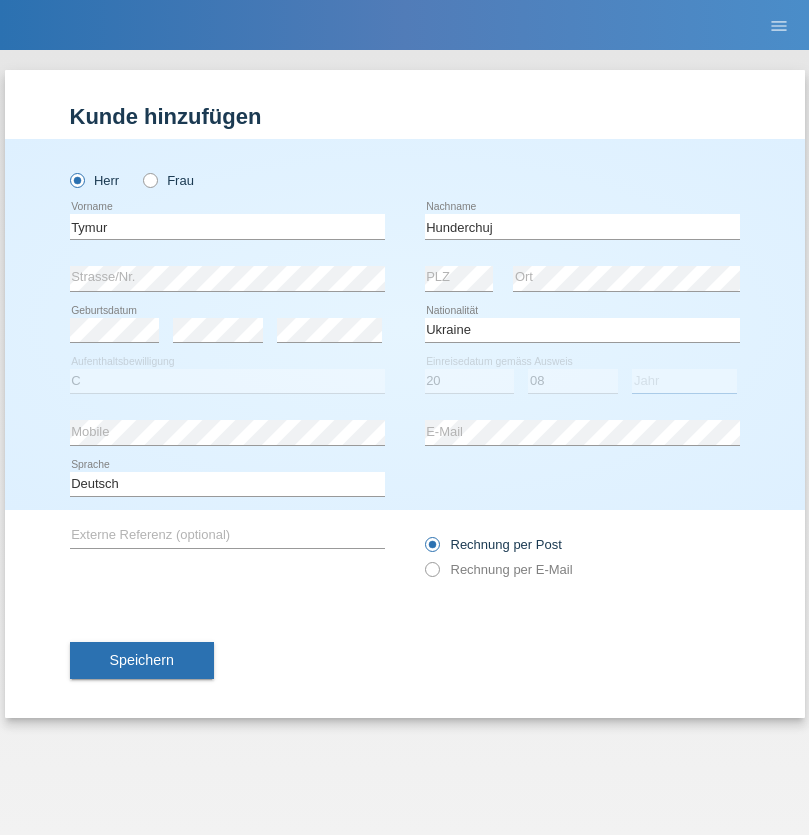 select on "2021" 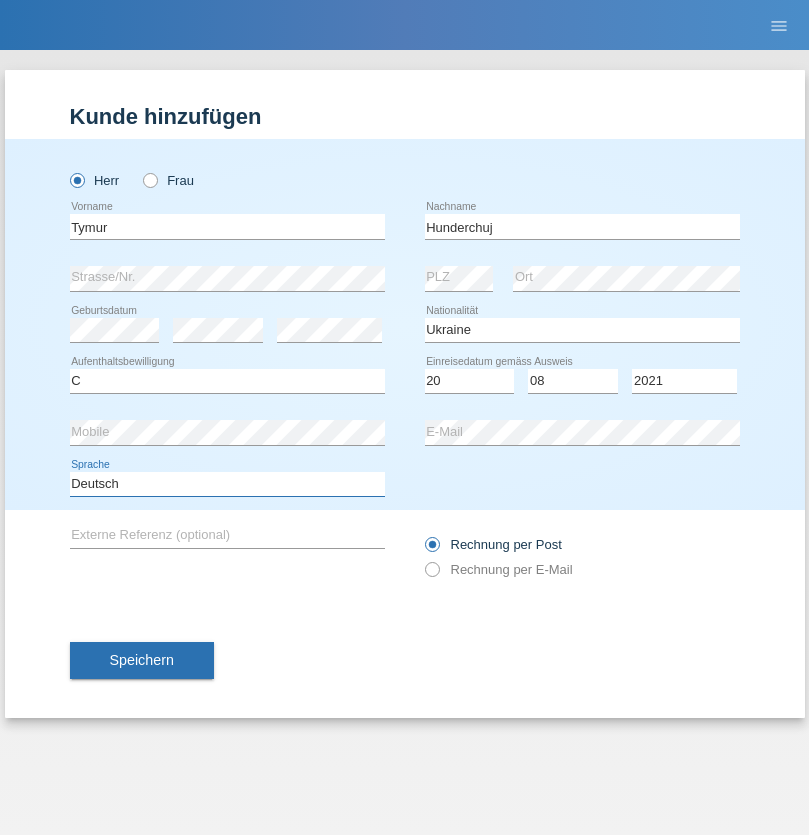 select on "en" 